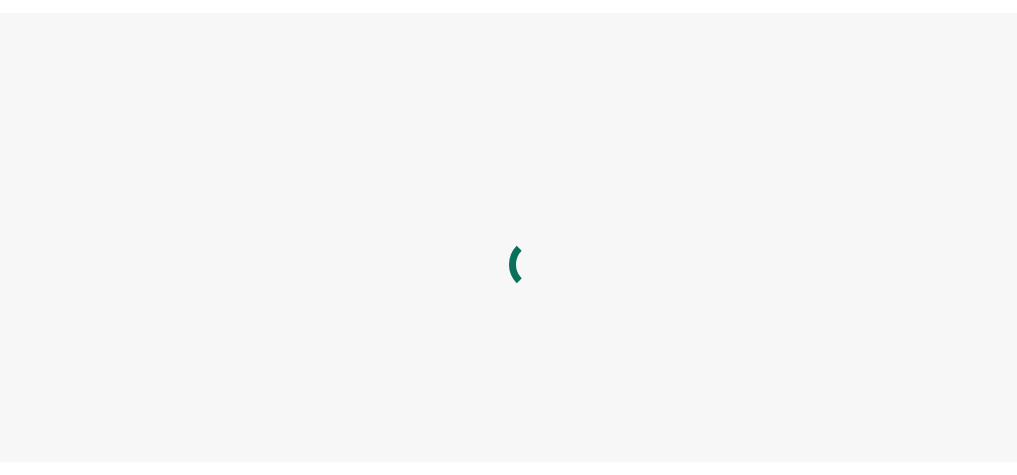 scroll, scrollTop: 0, scrollLeft: 0, axis: both 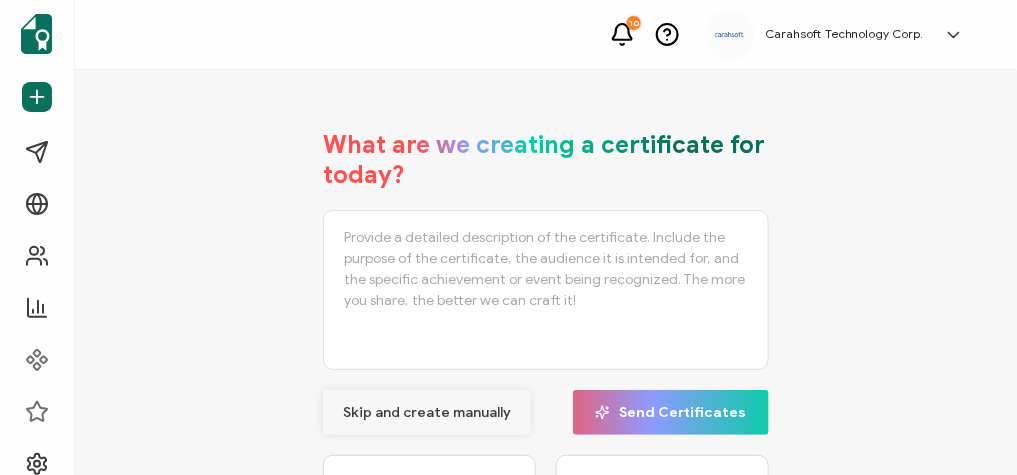 click on "Skip and create manually" at bounding box center (427, 413) 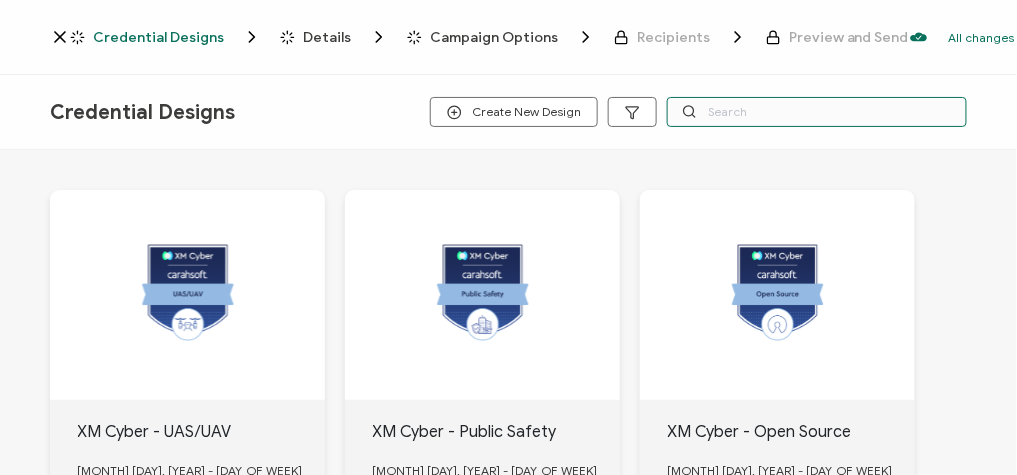 click at bounding box center (817, 112) 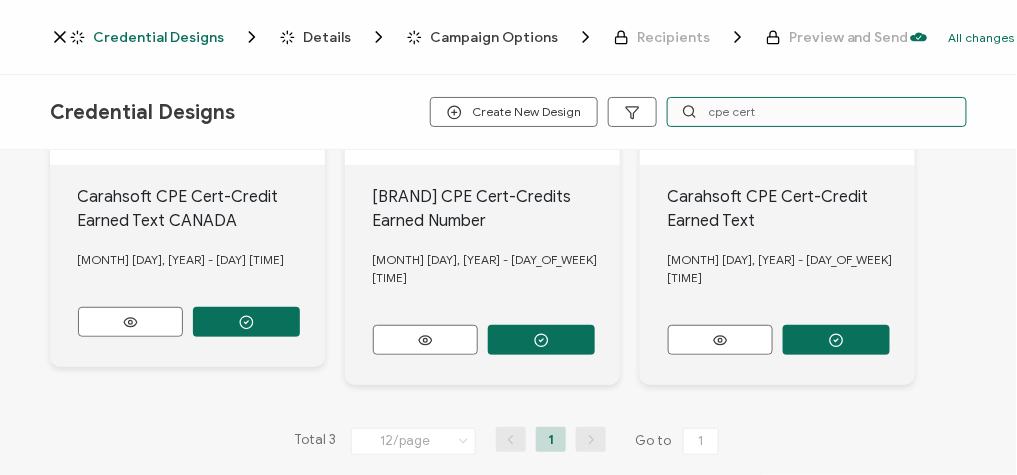scroll, scrollTop: 198, scrollLeft: 0, axis: vertical 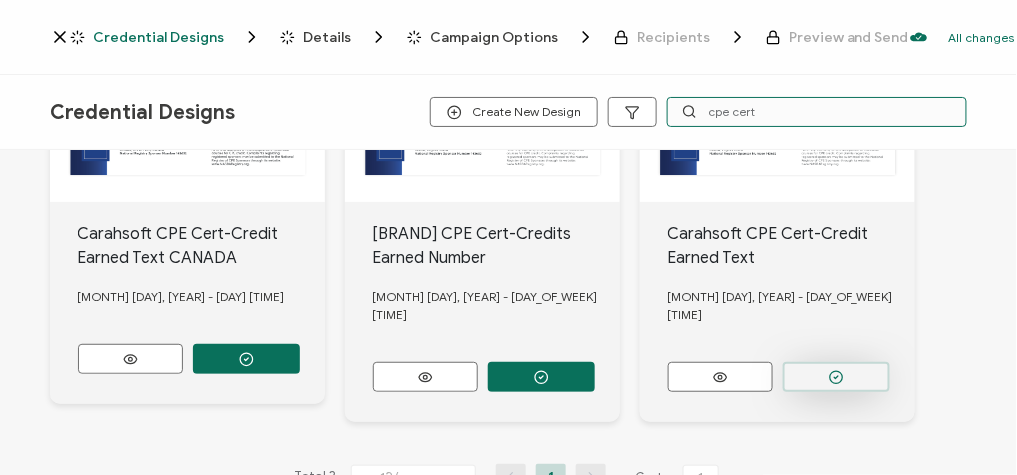 type on "cpe cert" 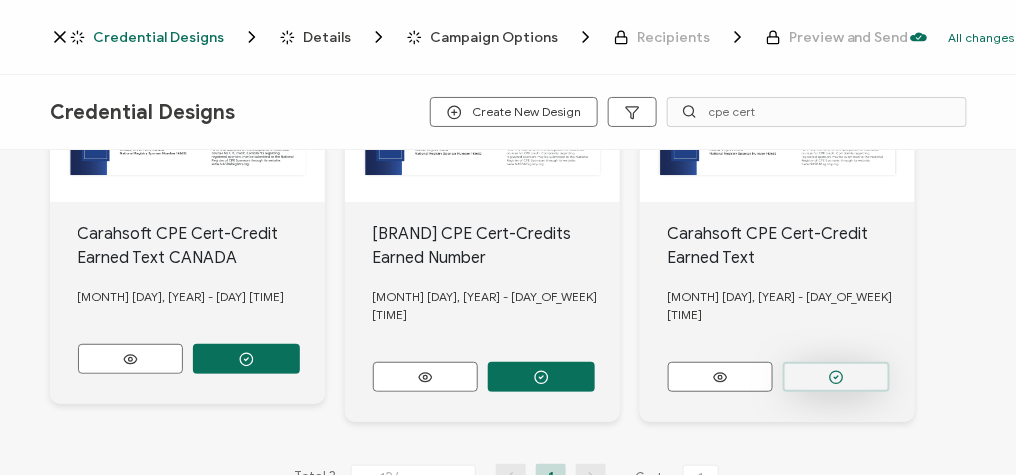 click 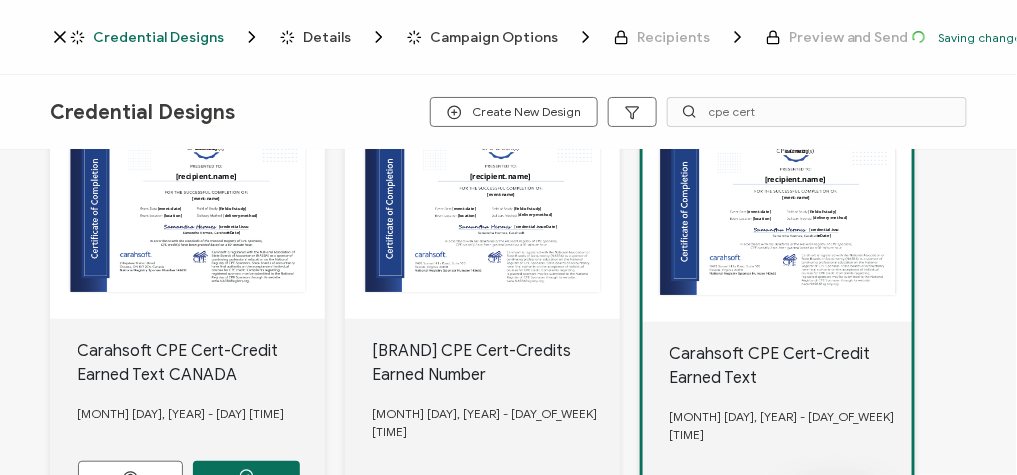 scroll, scrollTop: 314, scrollLeft: 0, axis: vertical 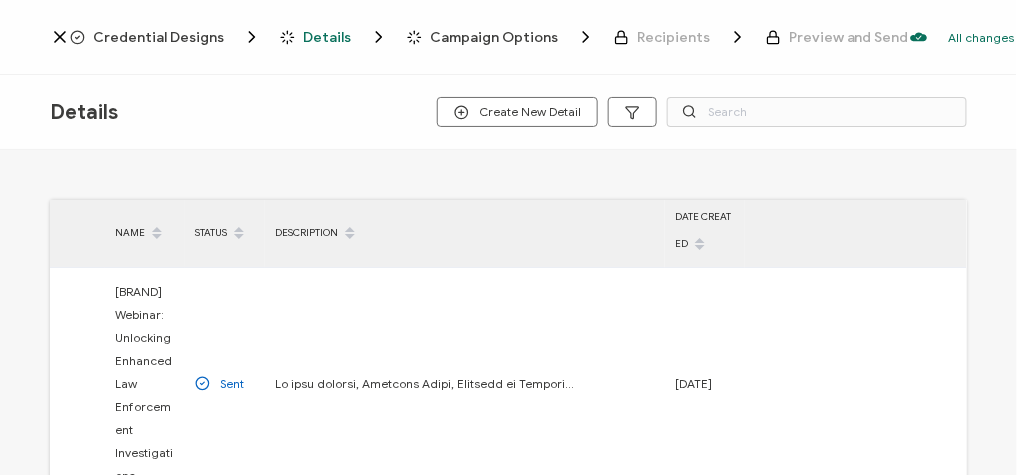 click on "Details" at bounding box center [327, 37] 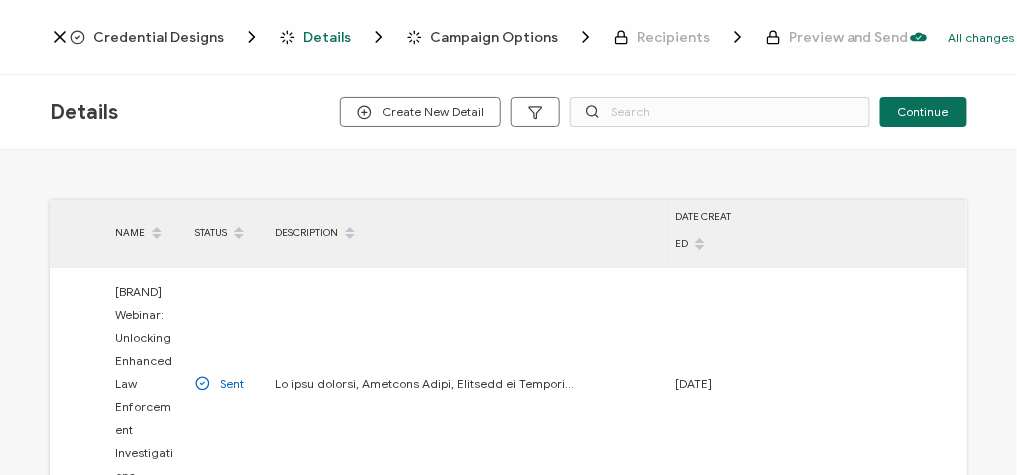 click on "Credential Designs" at bounding box center [158, 37] 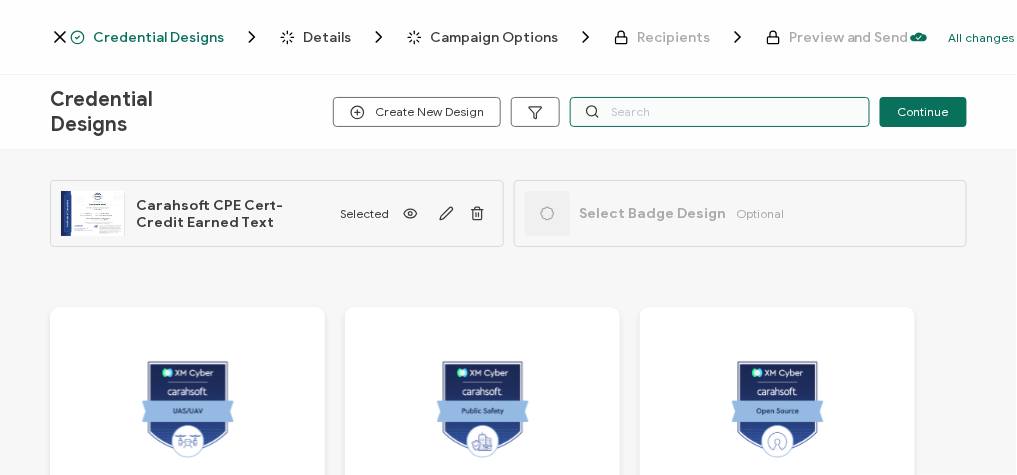 click at bounding box center (720, 112) 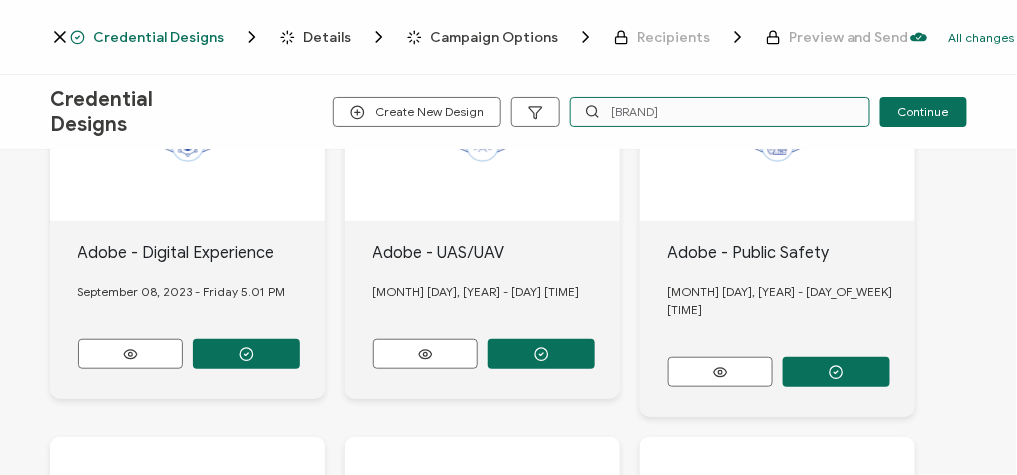 scroll, scrollTop: 323, scrollLeft: 0, axis: vertical 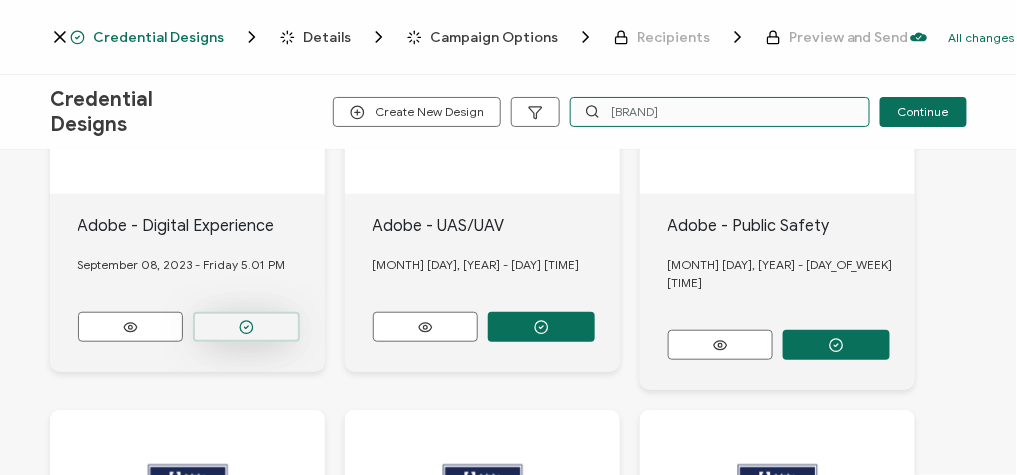 type on "[BRAND]" 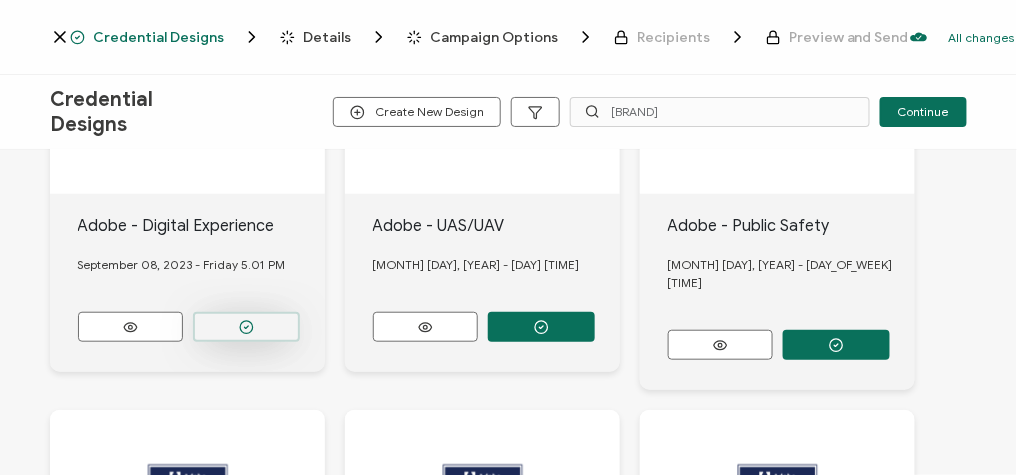 click at bounding box center [246, 327] 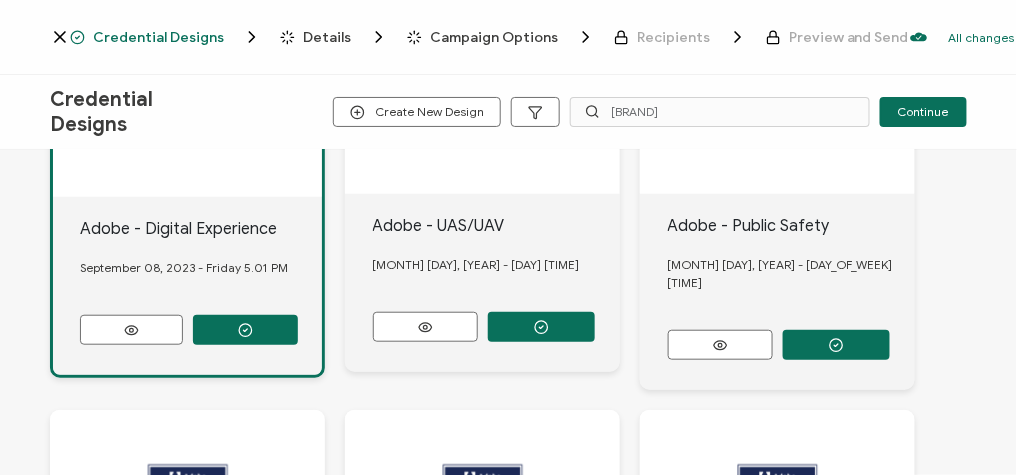 scroll, scrollTop: 0, scrollLeft: 0, axis: both 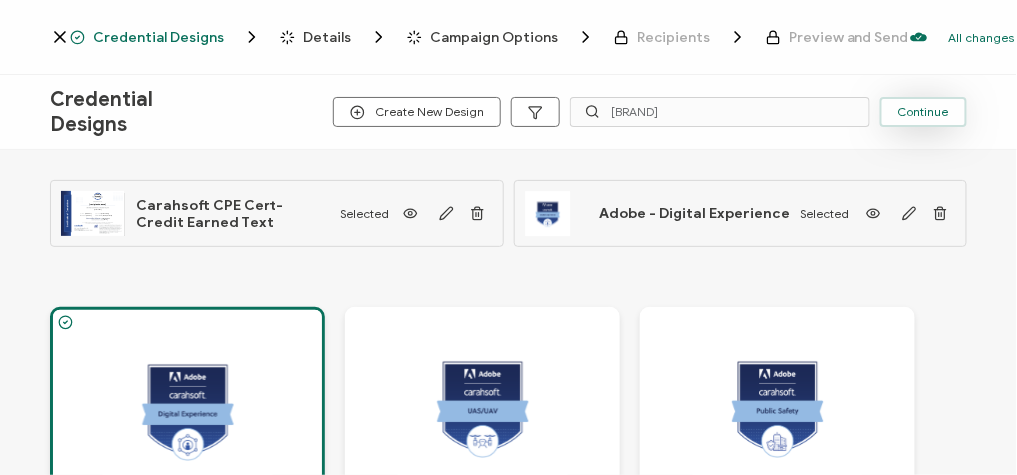 click on "Continue" at bounding box center [923, 112] 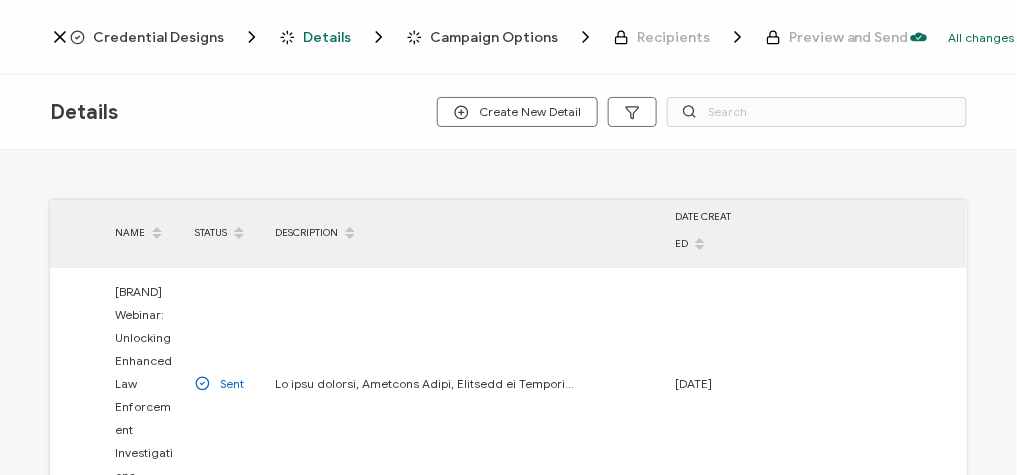 click on "DESCRIPTION" at bounding box center (465, 234) 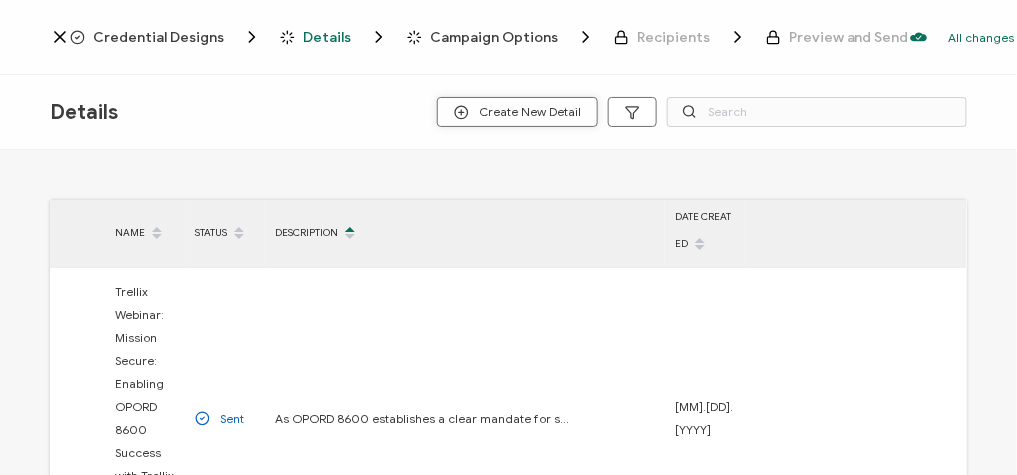 click on "Create New Detail" at bounding box center [517, 112] 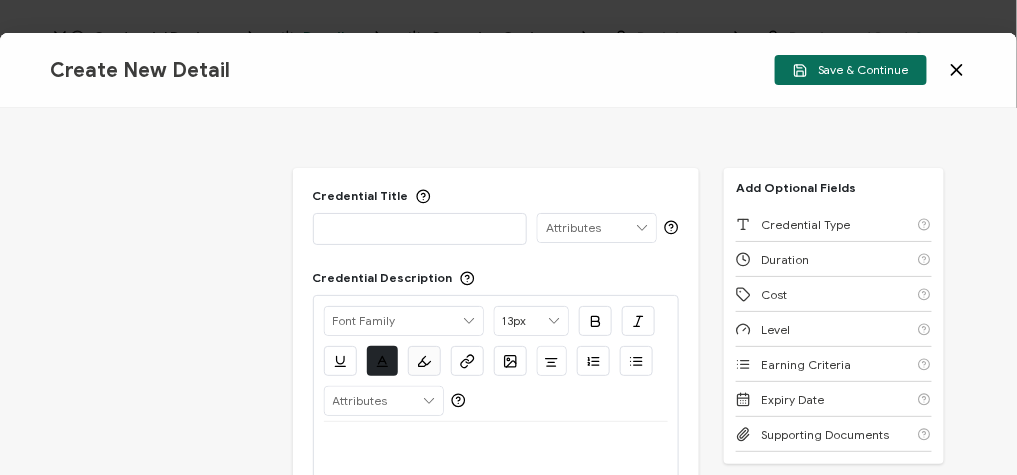 click at bounding box center (420, 228) 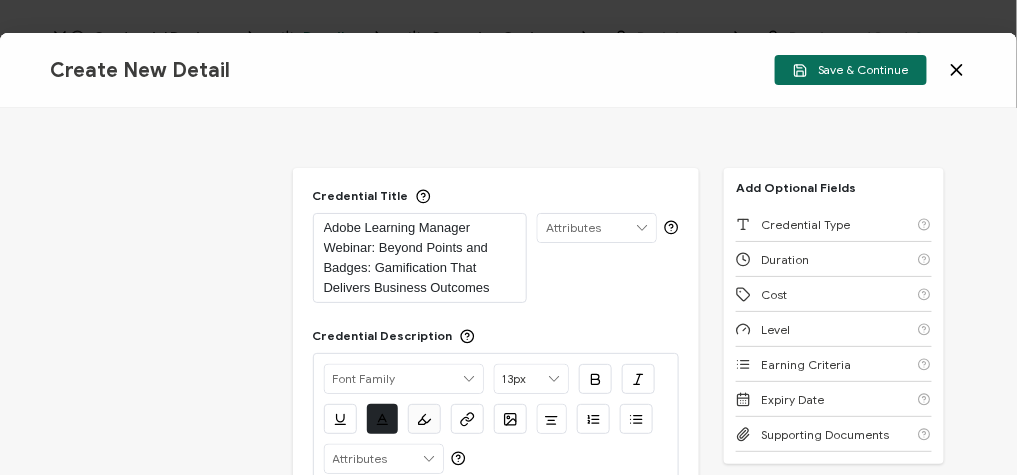 scroll, scrollTop: 0, scrollLeft: 0, axis: both 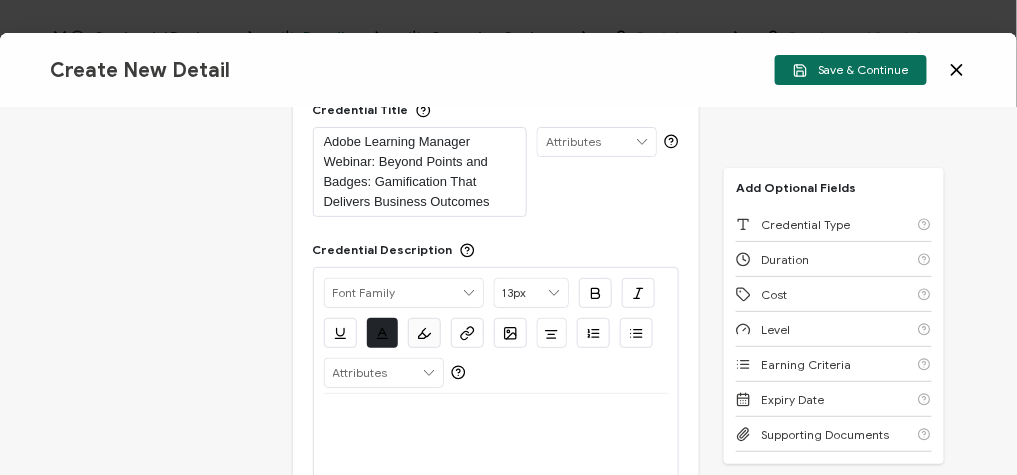 click at bounding box center [496, 418] 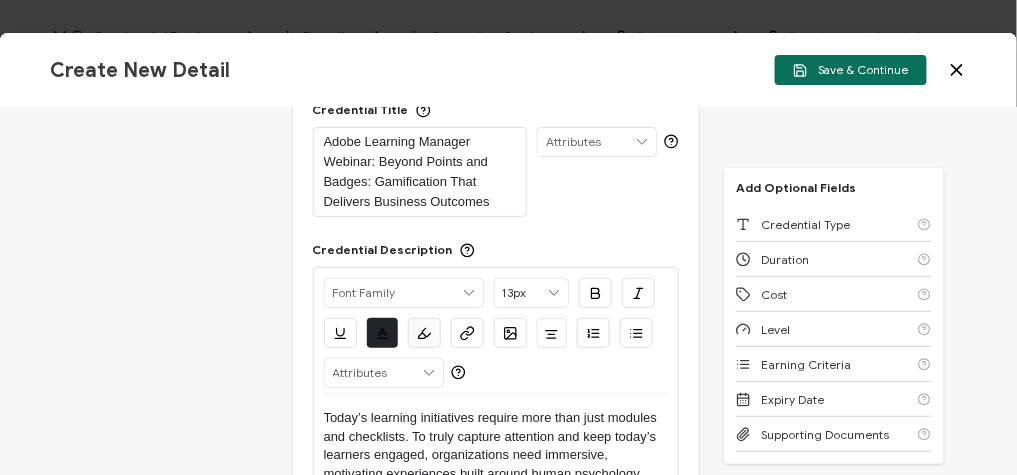 scroll, scrollTop: 0, scrollLeft: 0, axis: both 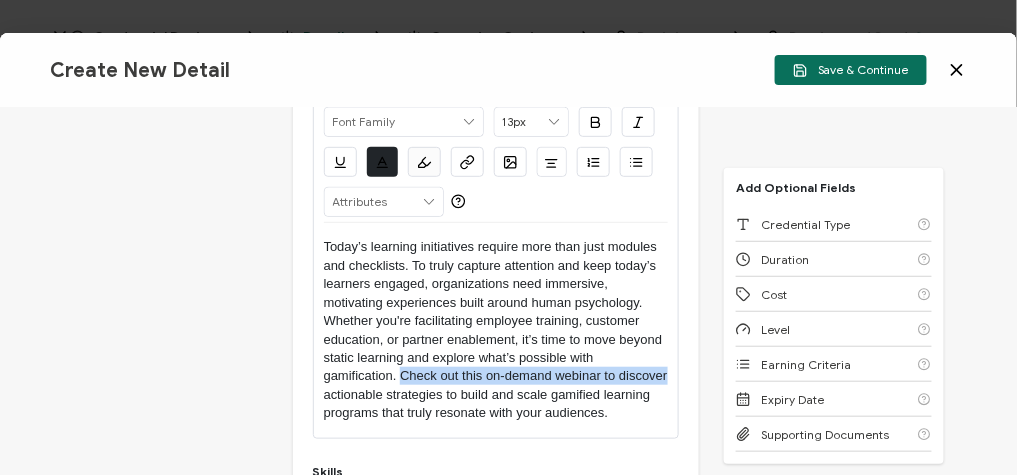 drag, startPoint x: 373, startPoint y: 393, endPoint x: 398, endPoint y: 379, distance: 28.653097 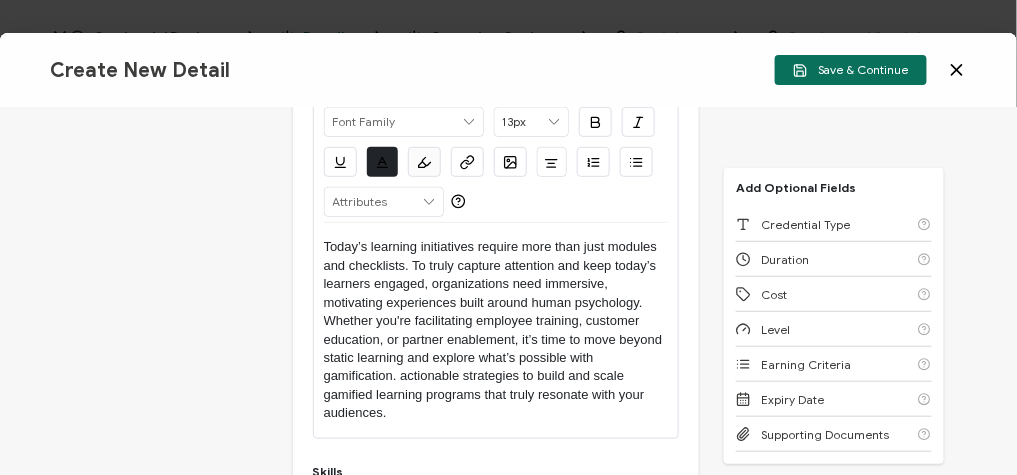 type 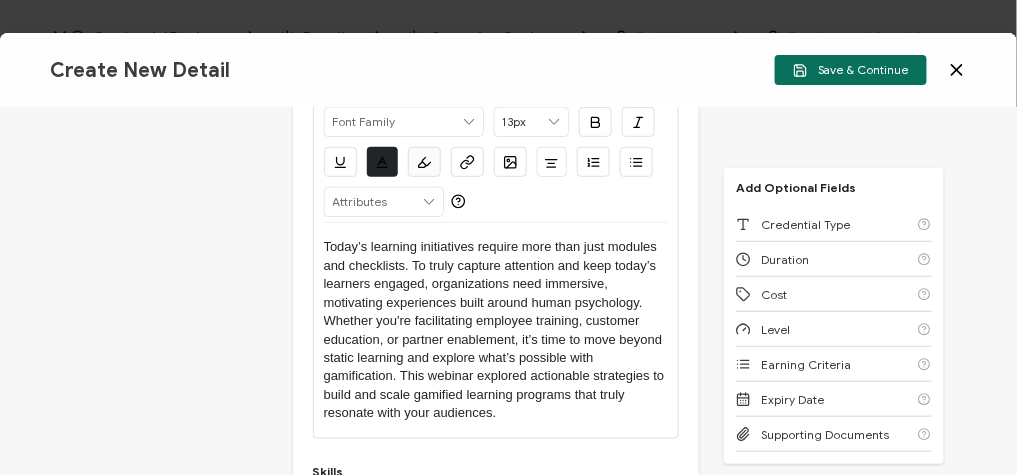 click on "Today’s learning initiatives require more than just modules and checklists. To truly capture attention and keep today’s learners engaged, organizations need immersive, motivating experiences built around human psychology. Whether you're facilitating employee training, customer education, or partner enablement, it’s time to move beyond static learning and explore what’s possible with gamification. This webinar explored actionable strategies to build and scale gamified learning programs that truly resonate with your audiences." at bounding box center [496, 330] 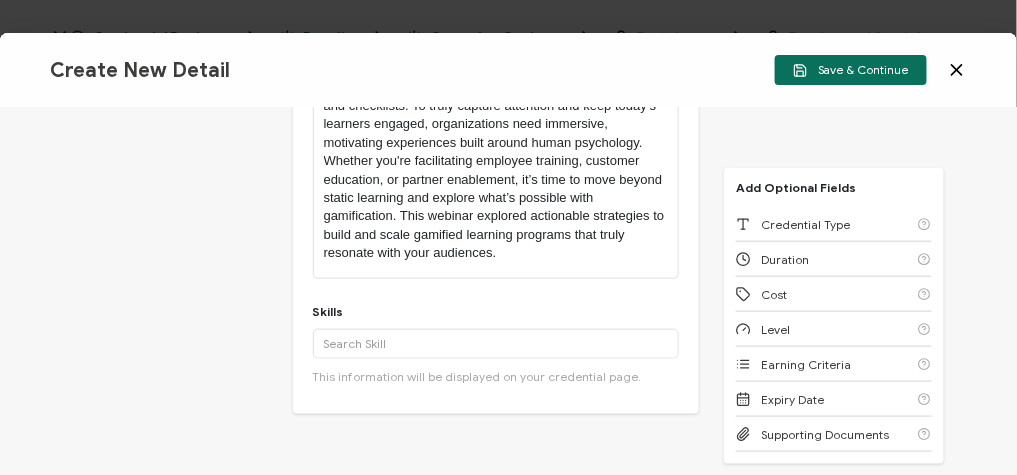 scroll, scrollTop: 439, scrollLeft: 0, axis: vertical 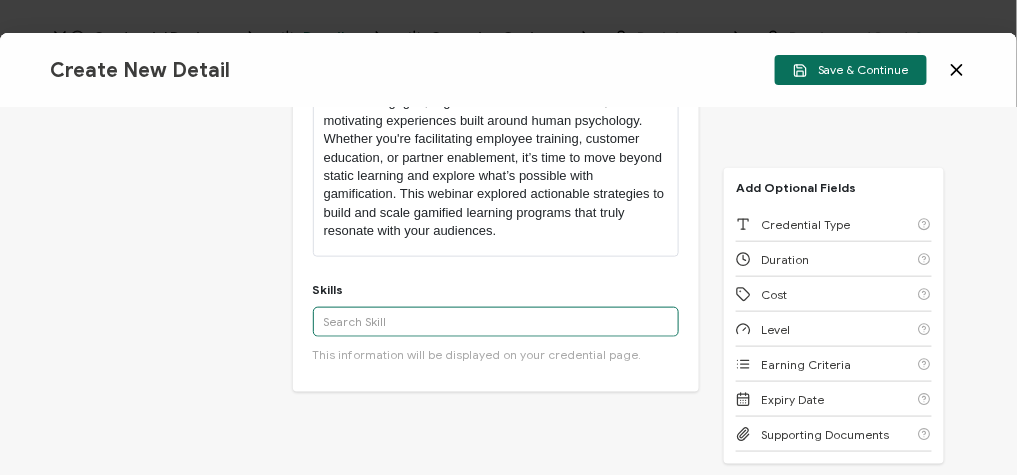 click at bounding box center (496, 322) 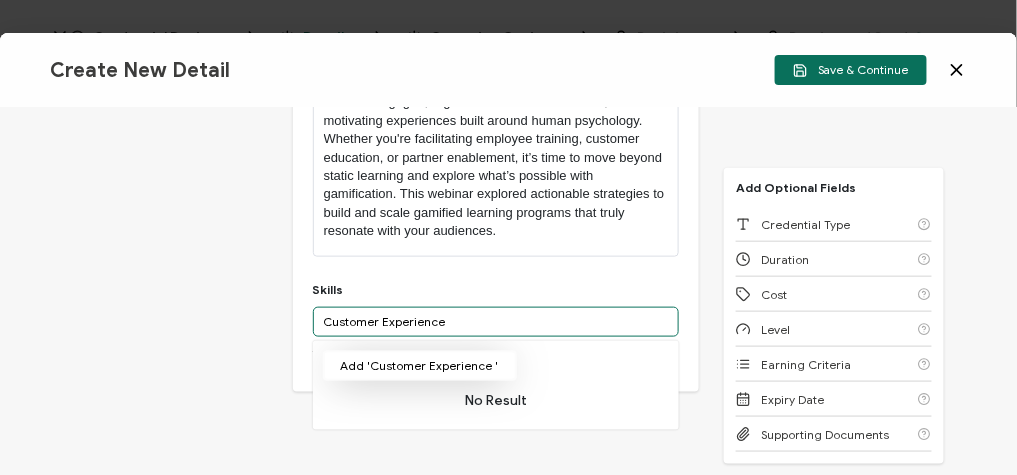 type on "Customer Experience" 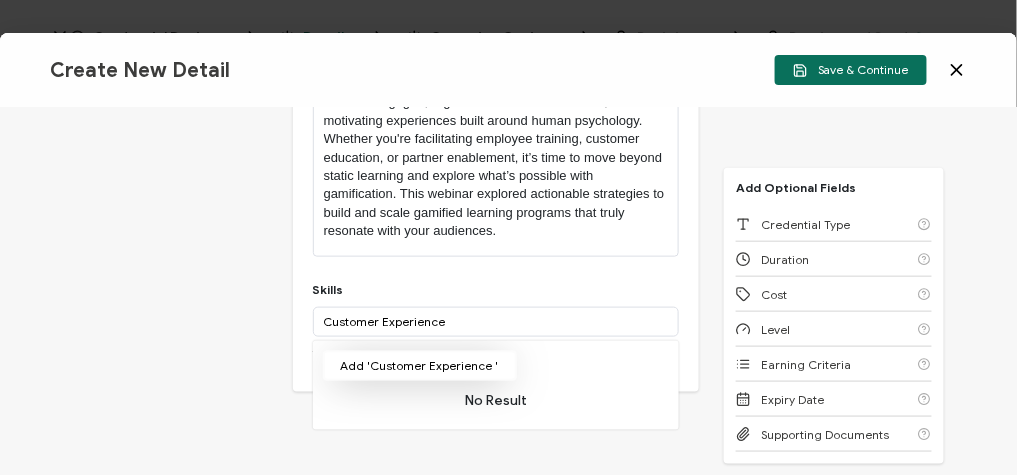 click on "Add 'Customer Experience '" at bounding box center (420, 366) 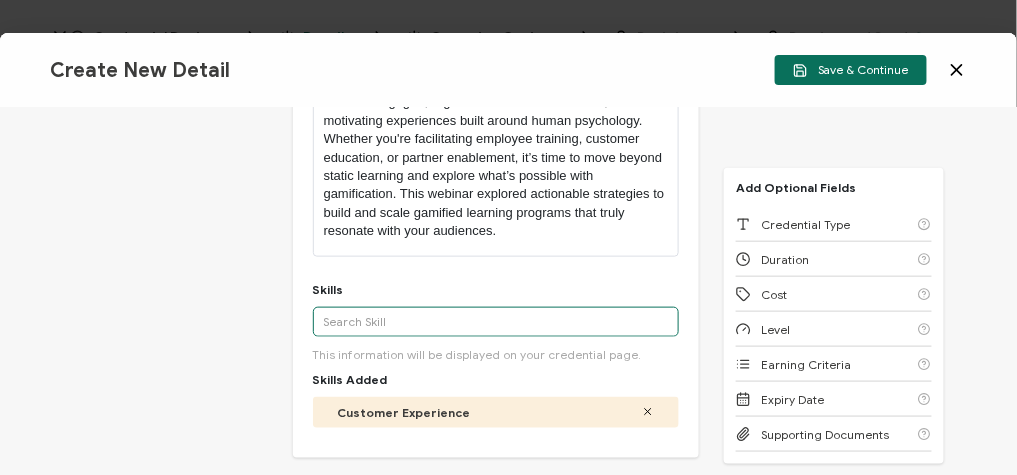 click at bounding box center (496, 322) 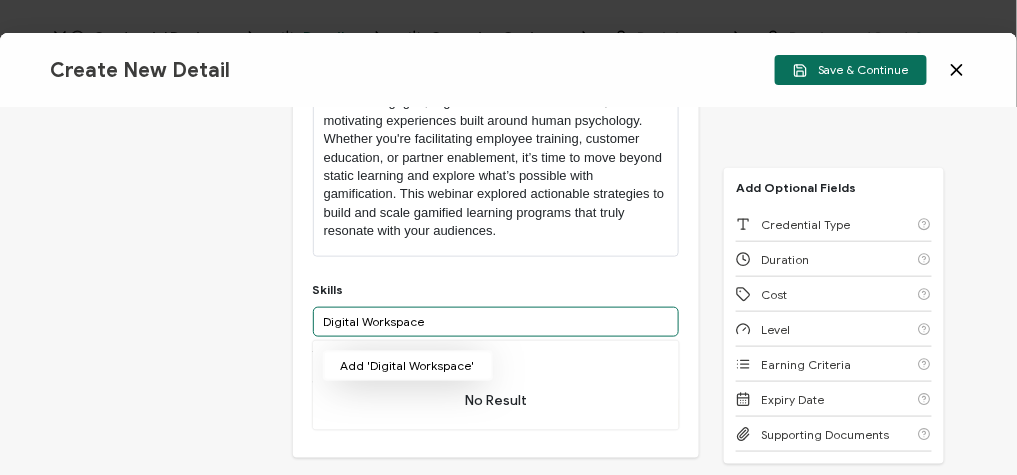 type on "Digital Workspace" 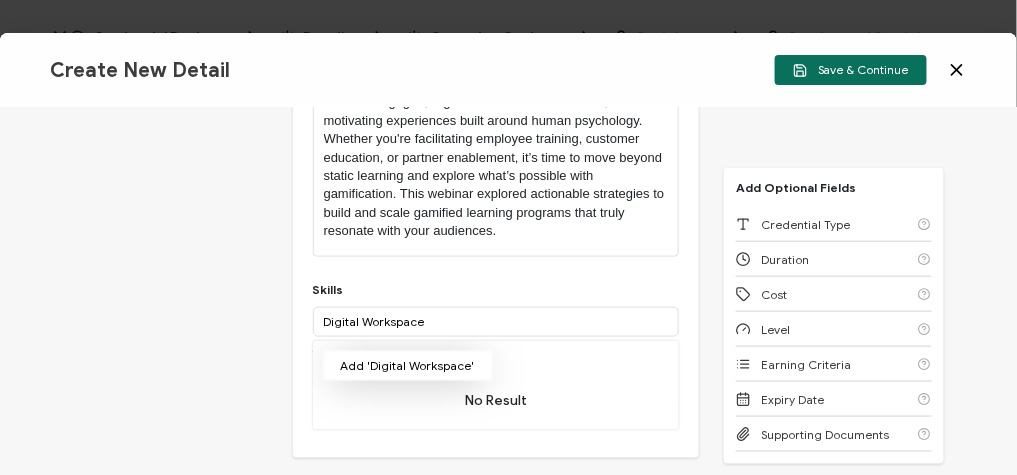 click on "Add 'Digital Workspace'" at bounding box center [408, 366] 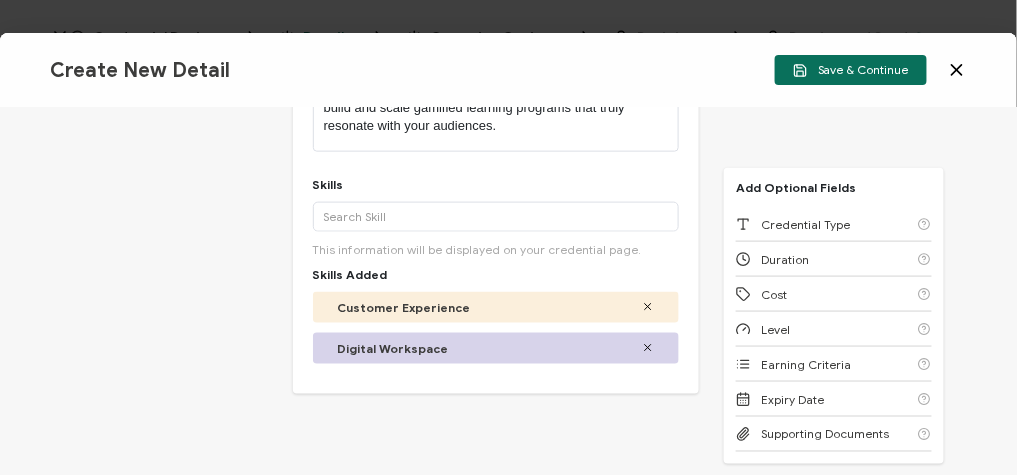scroll, scrollTop: 545, scrollLeft: 0, axis: vertical 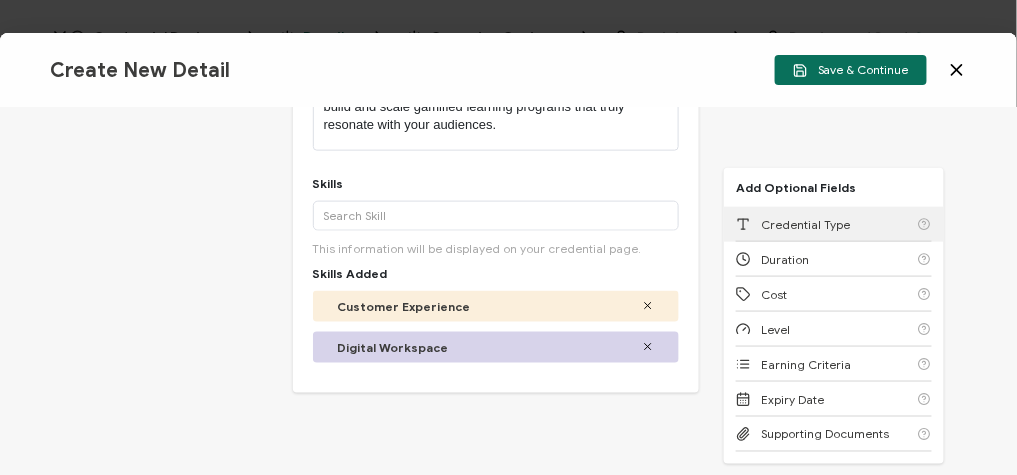 click on "Credential Type" at bounding box center [834, 224] 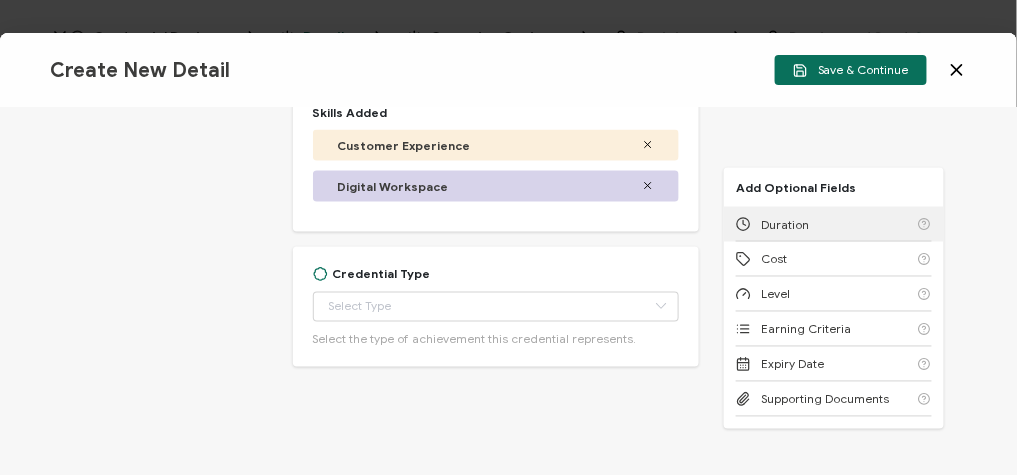 scroll, scrollTop: 715, scrollLeft: 0, axis: vertical 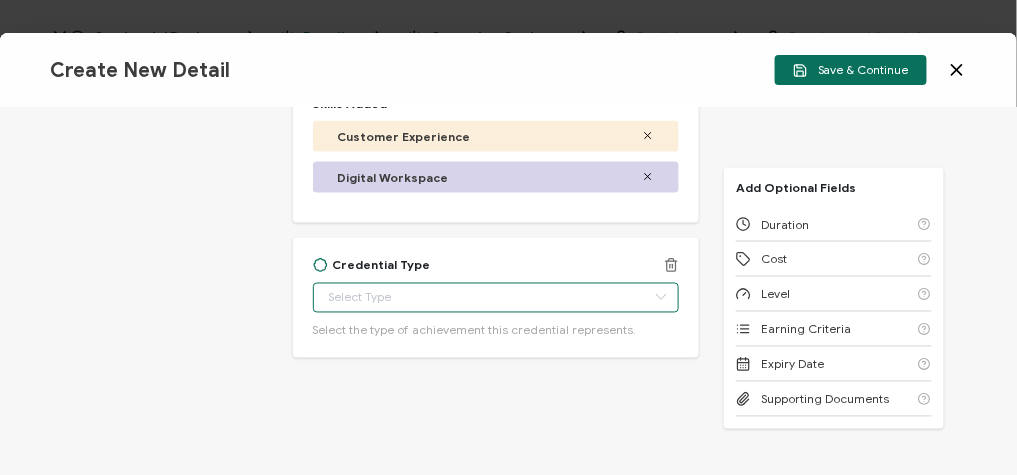 click on "Credential Designs Details Campaign Options Recipients Preview and Send
All changes saved
We save your content automatically as you keep working.
Changes are saved automatically. Any credentials sent from this campaign will update automatically. To undo modifications, re-edit the relevant element.
All changes saved
Last saved on [MONTH]/[DAY]/[YEAR] [TIME]
Details
Create New Detail
NAME STATUS DESCRIPTION DATE CREATED   Sent
[MM].[DD].[YYYY]
Sent" at bounding box center [508, 237] 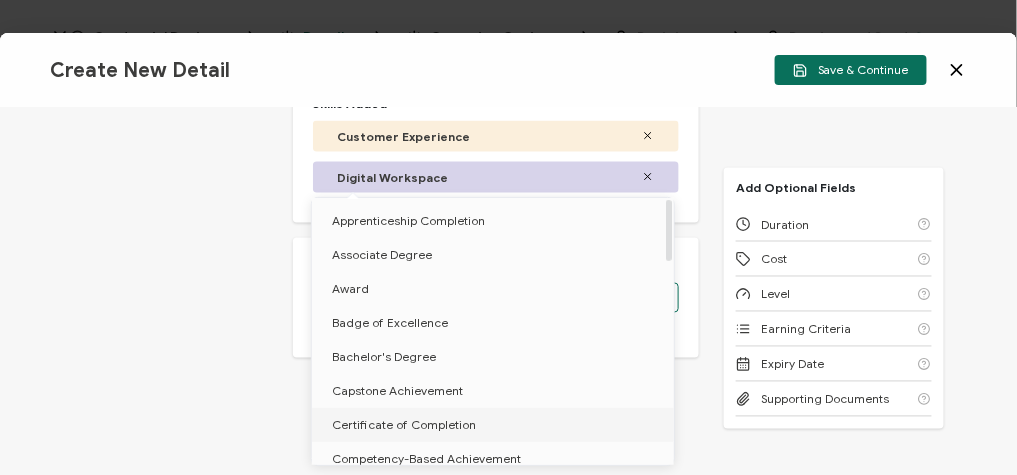 click on "Certificate of Completion" at bounding box center [496, 425] 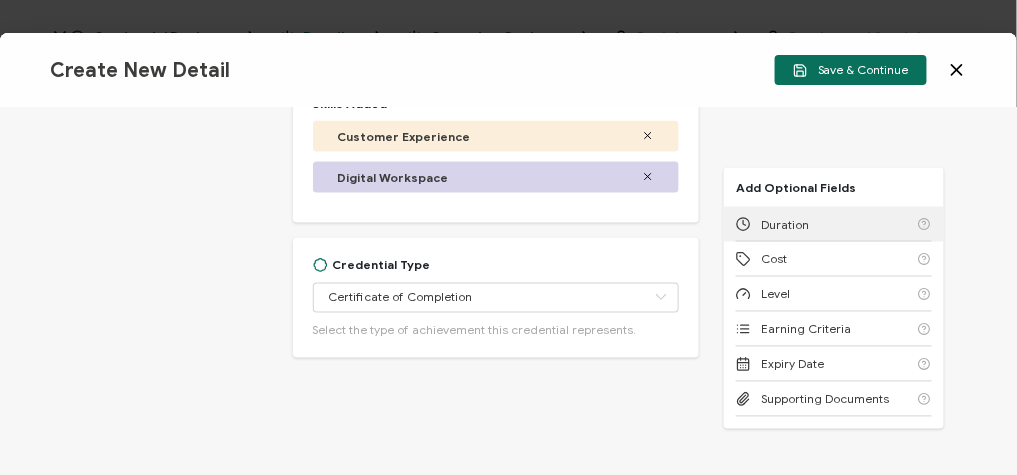 click on "Duration" at bounding box center [785, 224] 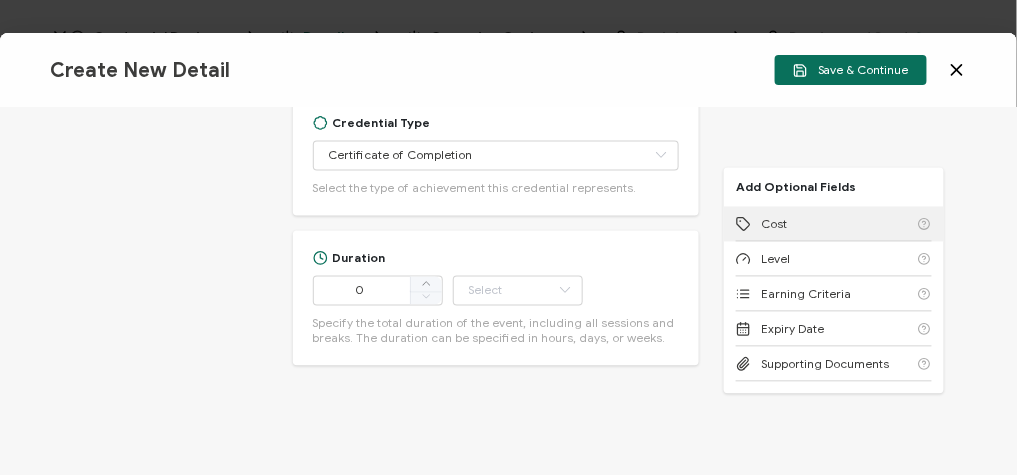 scroll, scrollTop: 865, scrollLeft: 0, axis: vertical 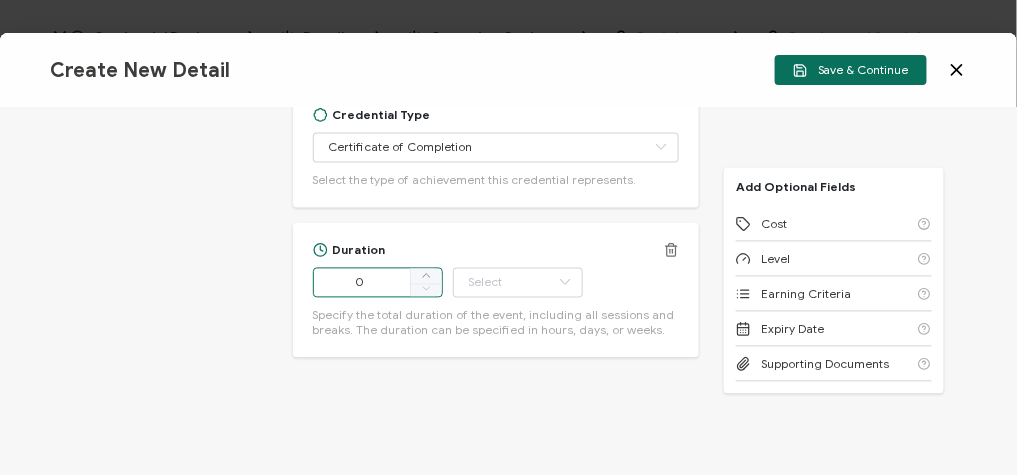 click on "0" at bounding box center [378, 283] 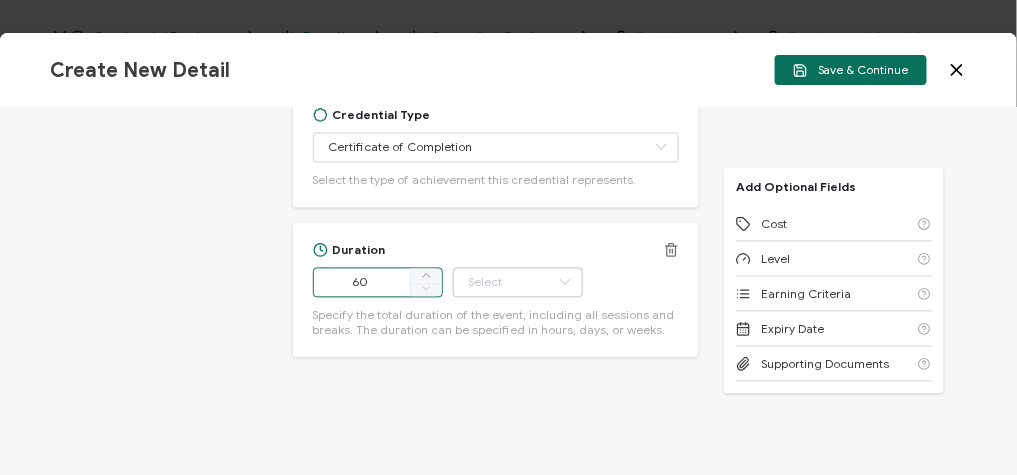 type on "60" 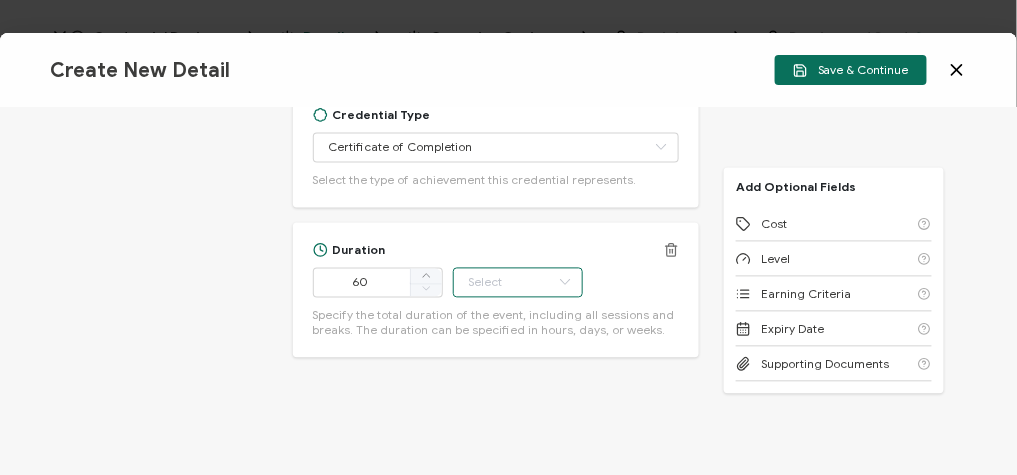 click at bounding box center [518, 283] 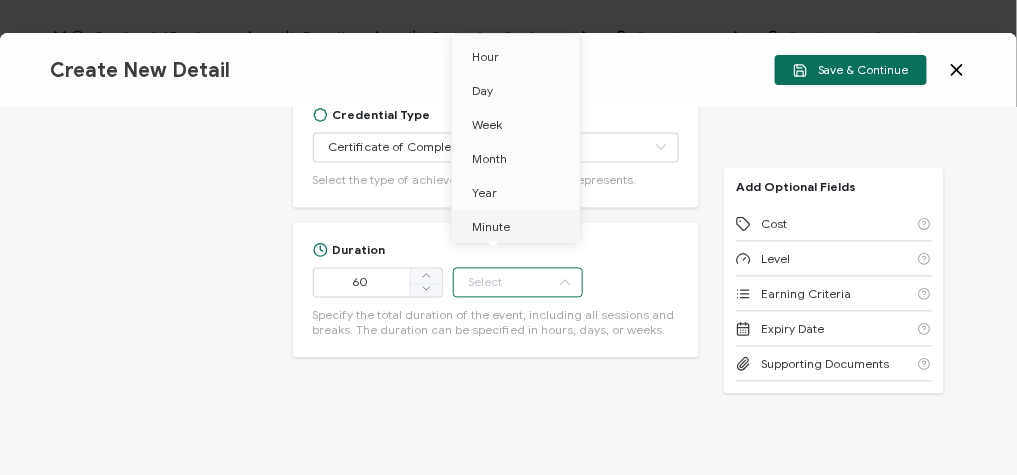 click on "Minute" at bounding box center [519, 227] 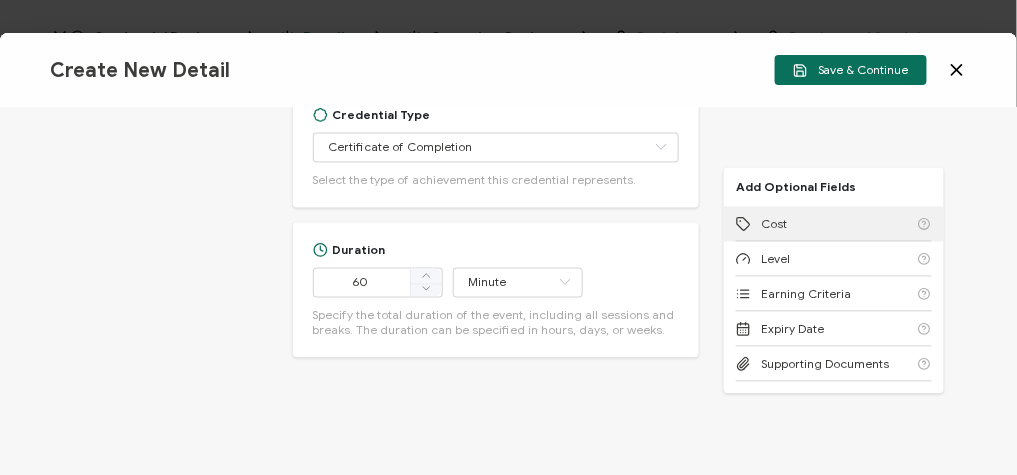 click on "Cost" at bounding box center (834, 224) 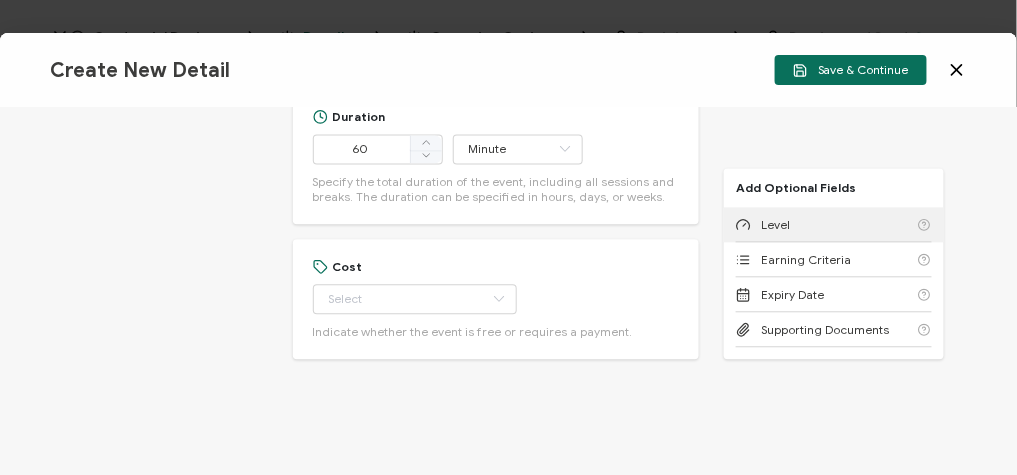 scroll, scrollTop: 1000, scrollLeft: 0, axis: vertical 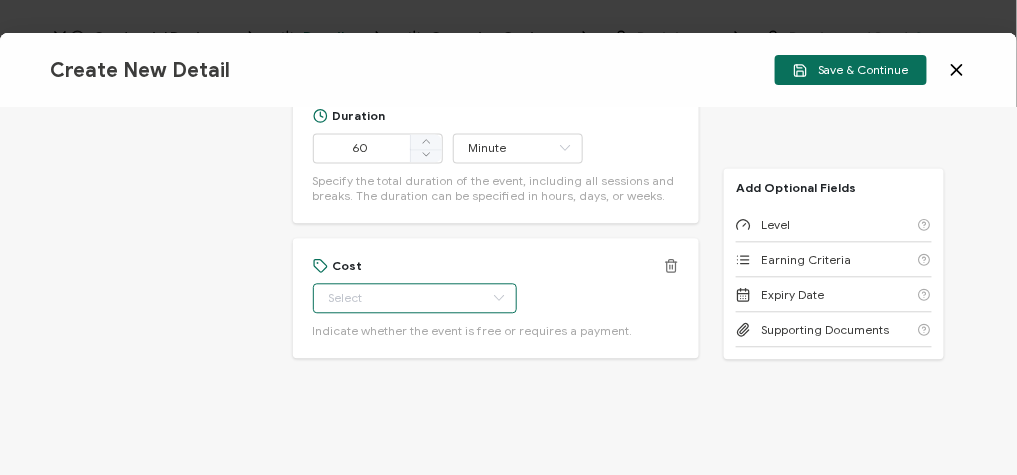 click at bounding box center [415, 298] 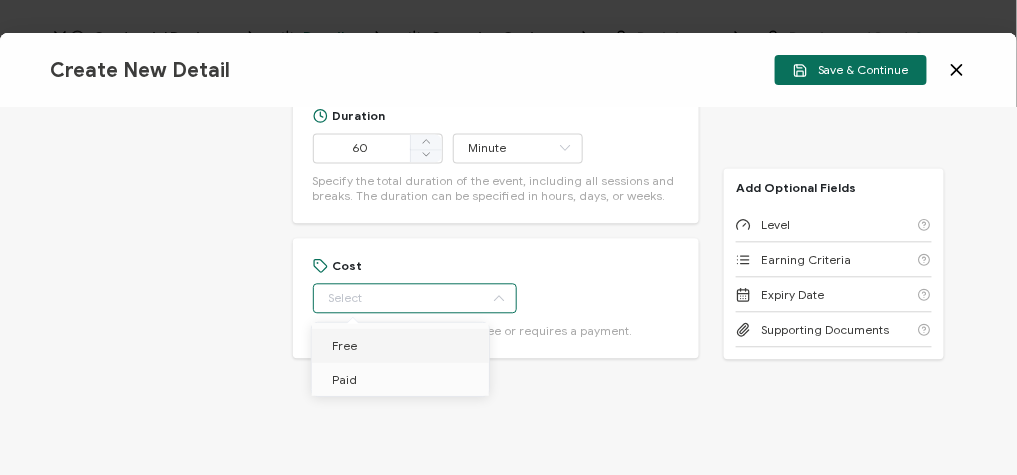 click on "Free" at bounding box center (404, 346) 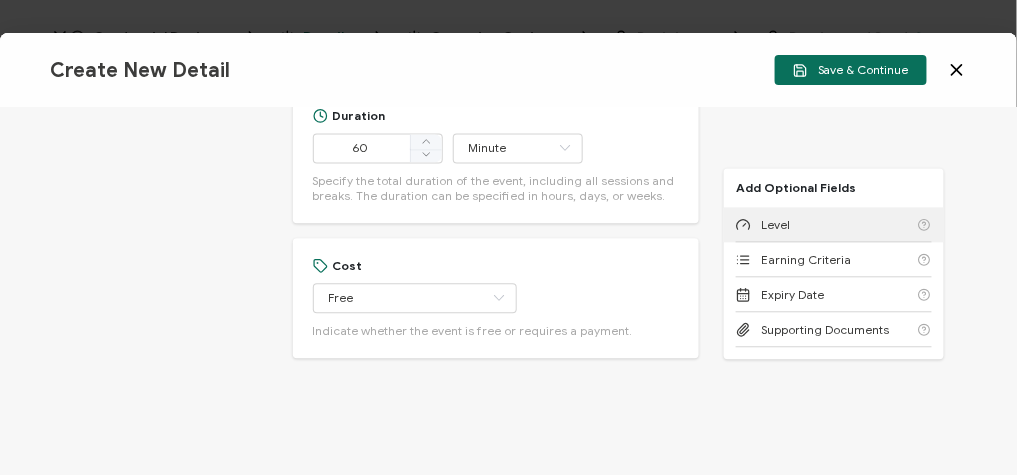 click on "Level" at bounding box center (834, 224) 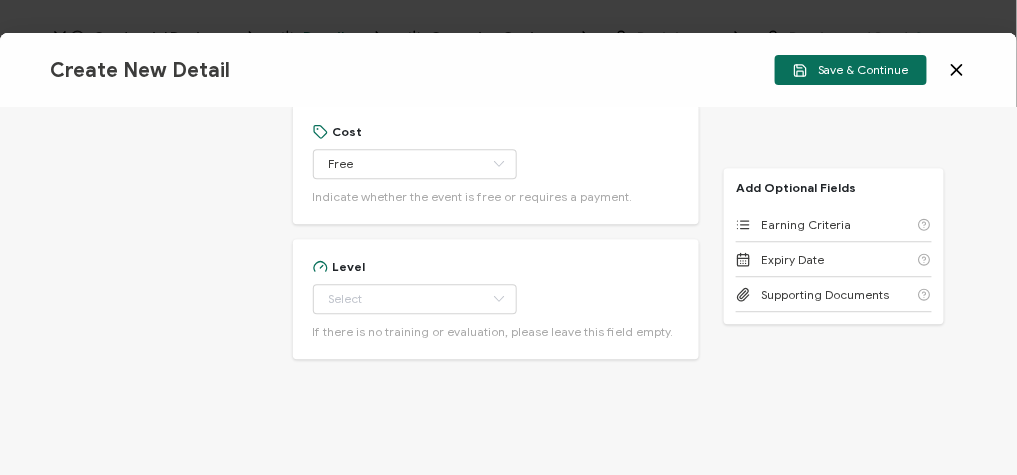 scroll, scrollTop: 1135, scrollLeft: 0, axis: vertical 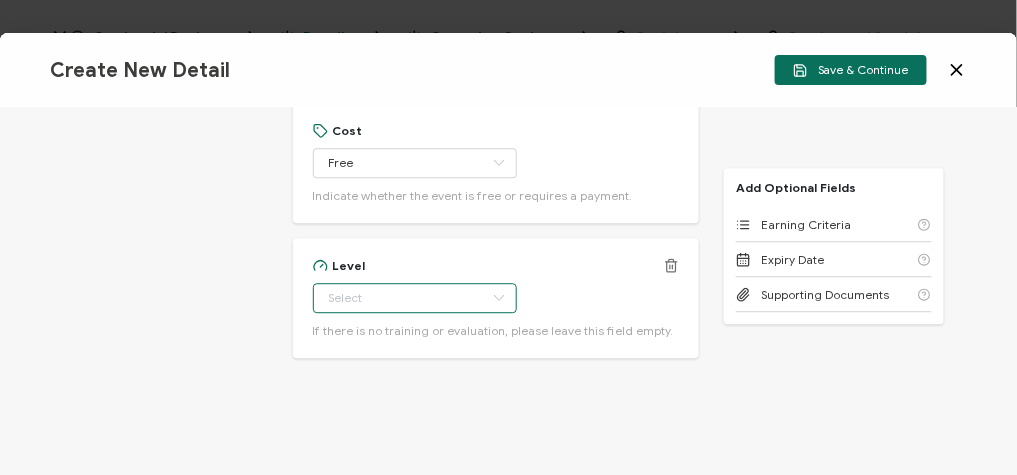 click at bounding box center [415, 298] 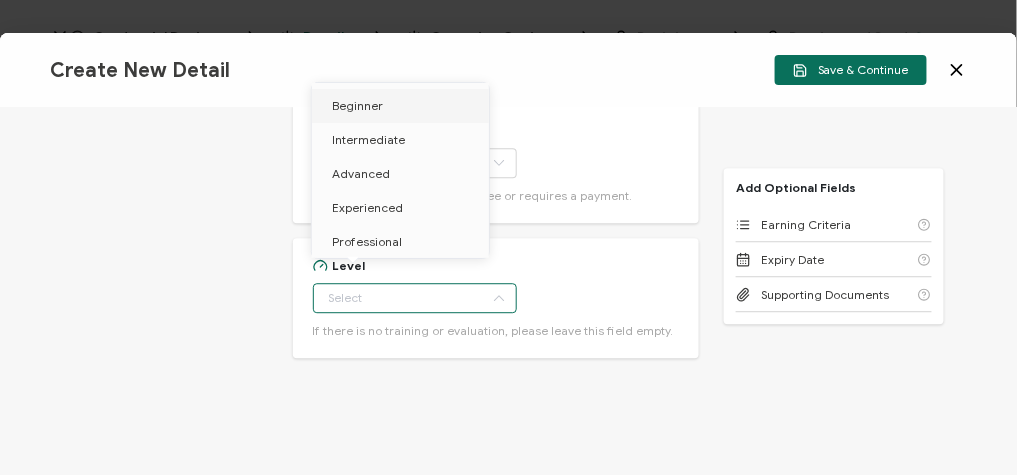 click on "Beginner" at bounding box center (404, 106) 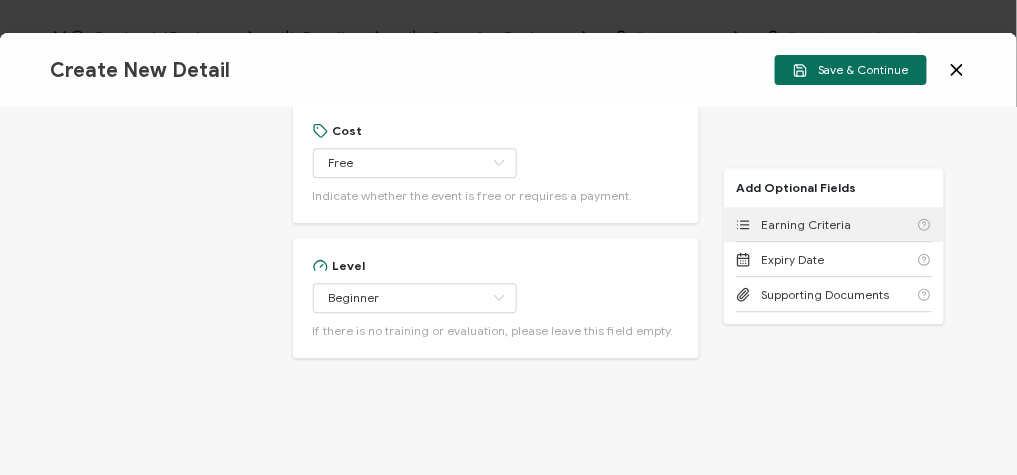 click on "Earning Criteria" at bounding box center [806, 224] 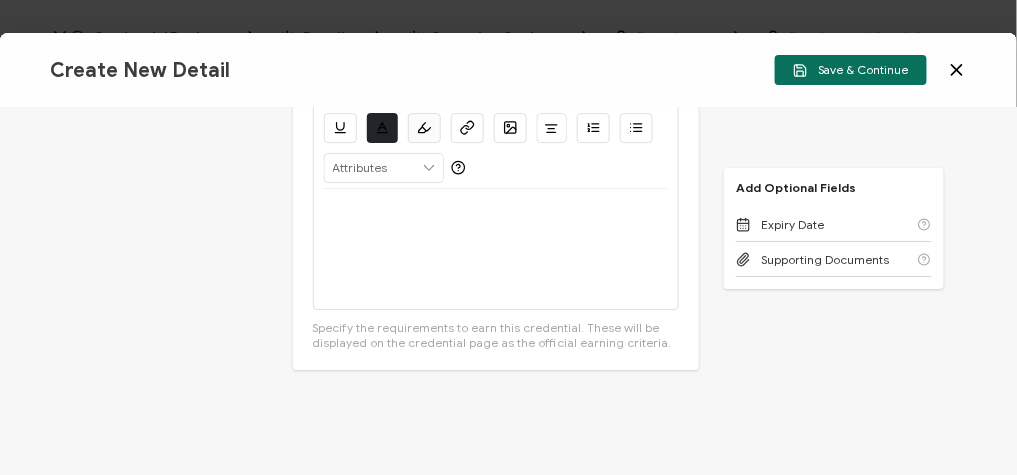 scroll, scrollTop: 1501, scrollLeft: 0, axis: vertical 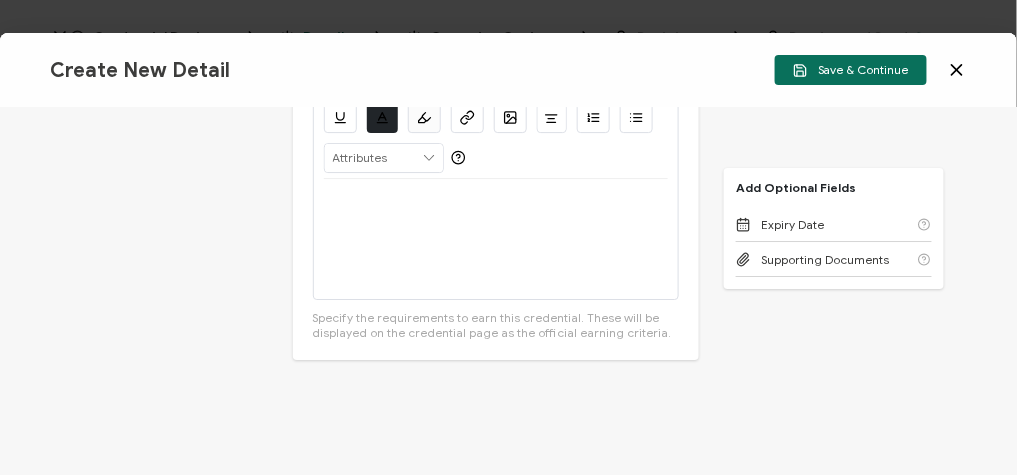 click at bounding box center (496, 239) 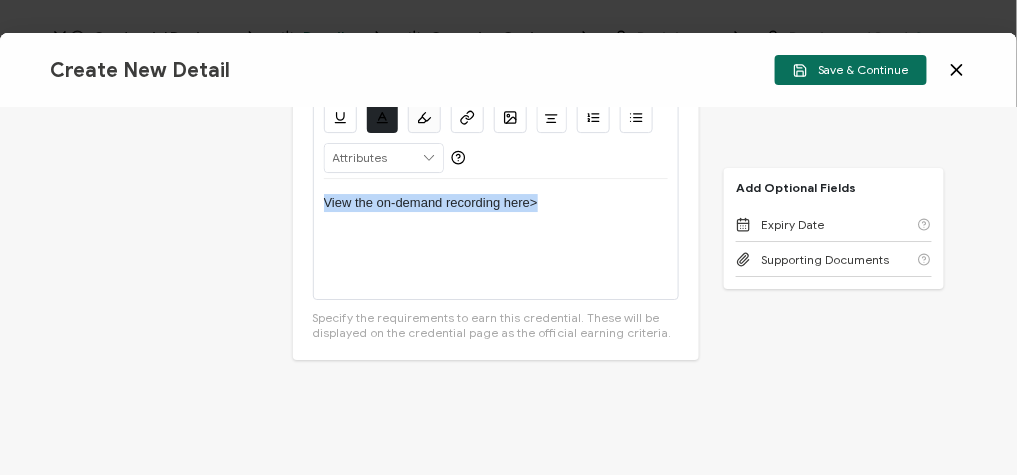 drag, startPoint x: 540, startPoint y: 190, endPoint x: 282, endPoint y: 180, distance: 258.19373 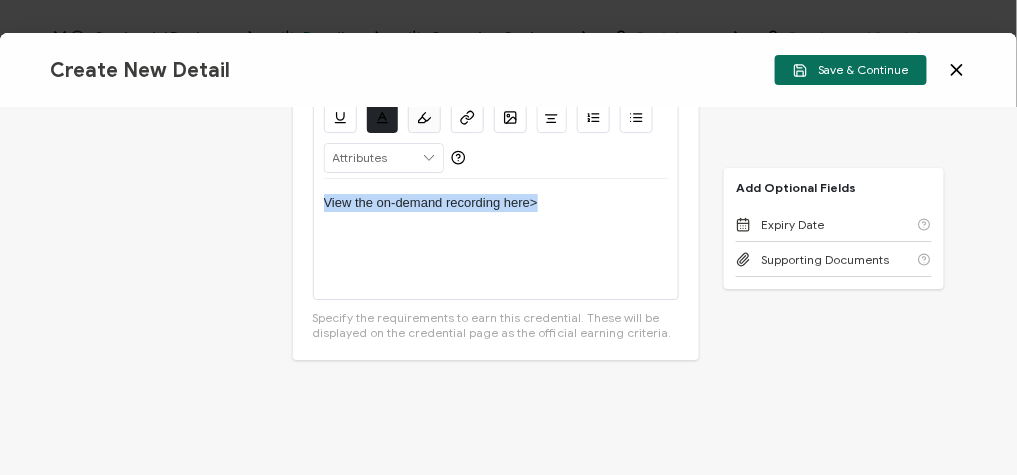 click on "Credential Title
Adobe Learning Manager Webinar: Beyond Points and Badges: Gamification That Delivers Business Outcomes   ISSUER
Issuer Name
Credential Description
Alright Sans Amita Archivo Black Arial Arimo Blinker Caveat Charm Charmonman Cinzel EB Garamond Farro Fira Sans Gelasio Gilroy Great Vibes Grenze Hanken Grotesk Inconsolata Josefin Sans Kolektif House Kufam Lato Libre Caslon Text Lora Lugrasimo Markazi Text Merienda Merriweather Montserrat Muli Noto Sans Noto Serif Nunito Open Sans Open Sans Condensed Orbitron Oswald Playfair Display Poppins PT Sans PT Sans Narrow PT Serif Quicksand Raleway Red Hat Display Roboto Roboto Condensed Roboto Slab Rubik Slabo 27px Source Sans Pro Spartan Tajawal Titillium Web Ubuntu UnifrakturCook UnifrakturMaguntia Work Sans   13px 11px 12px 13px 14px 15px 16px 17px 18px 19px 20px 21px 22px 23px 24px 25px" at bounding box center [508, 291] 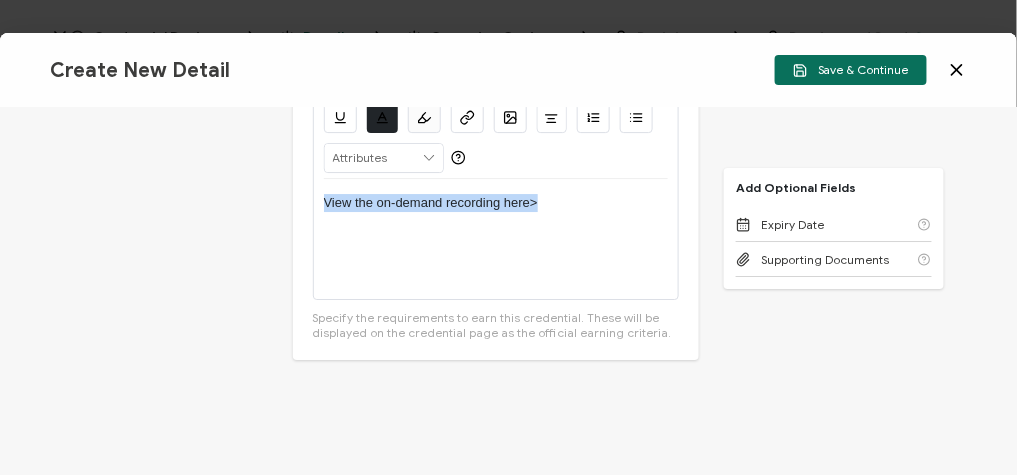 scroll, scrollTop: 1445, scrollLeft: 0, axis: vertical 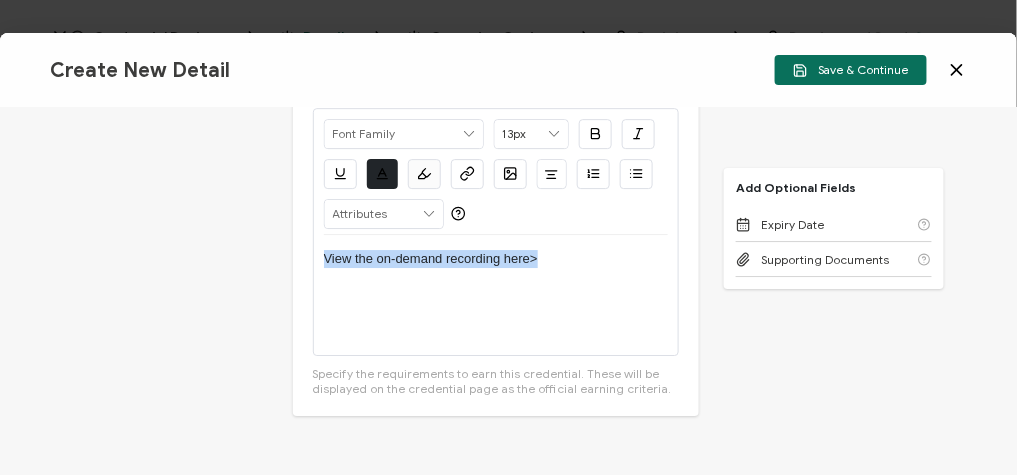 click 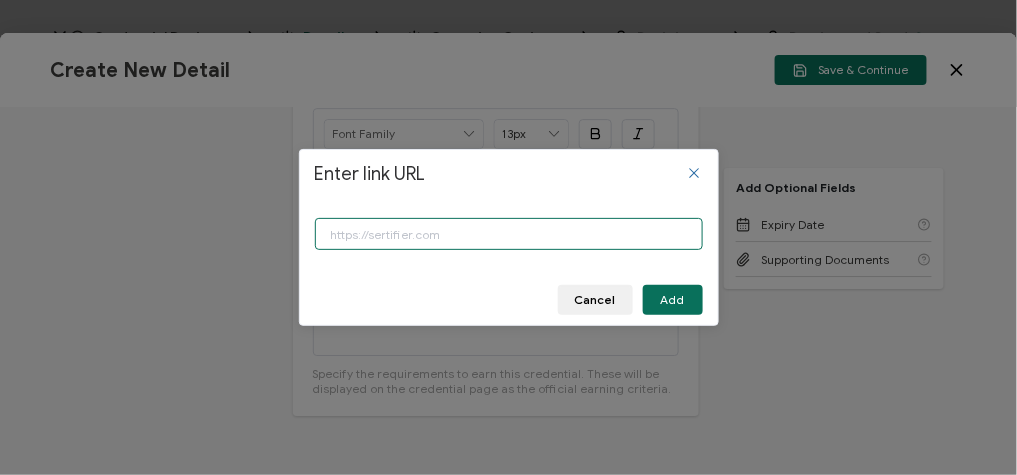 paste on "https://www.carahsoft.com/learn/event/70596-adobe-learning-manager-webinar-beyond-points-and-badges-gamification-that-delivers-business-outcomes" 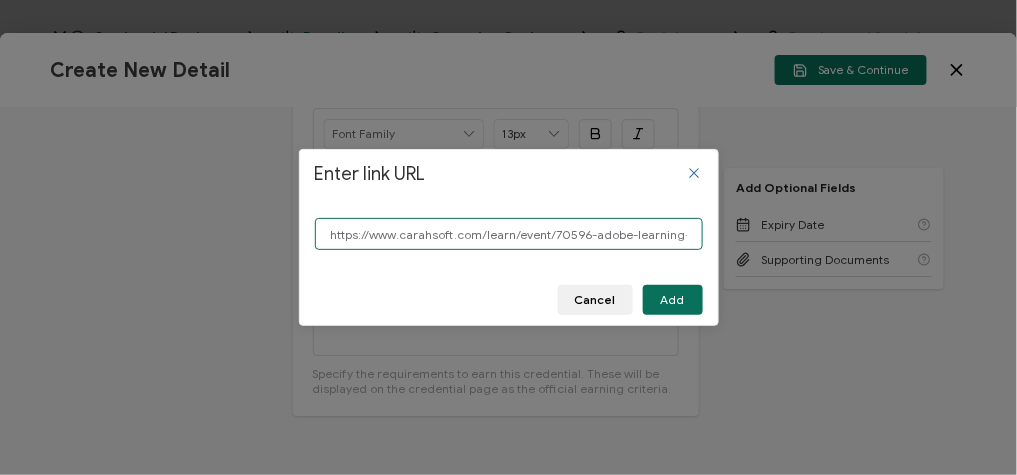 scroll, scrollTop: 0, scrollLeft: 500, axis: horizontal 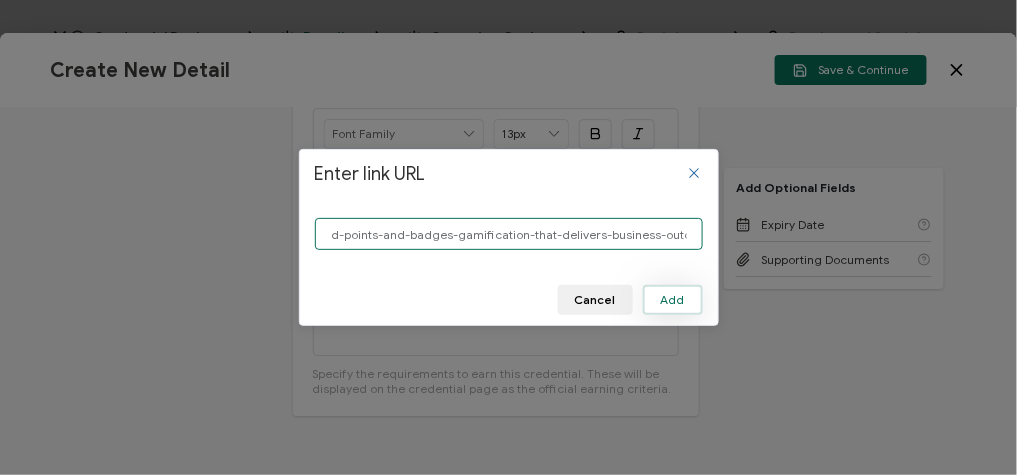 type on "https://www.carahsoft.com/learn/event/70596-adobe-learning-manager-webinar-beyond-points-and-badges-gamification-that-delivers-business-outcomes" 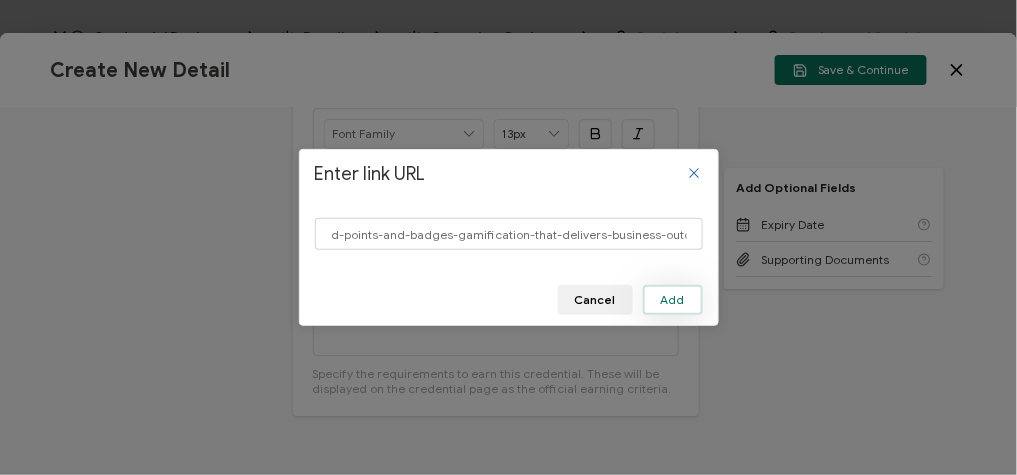 scroll, scrollTop: 0, scrollLeft: 0, axis: both 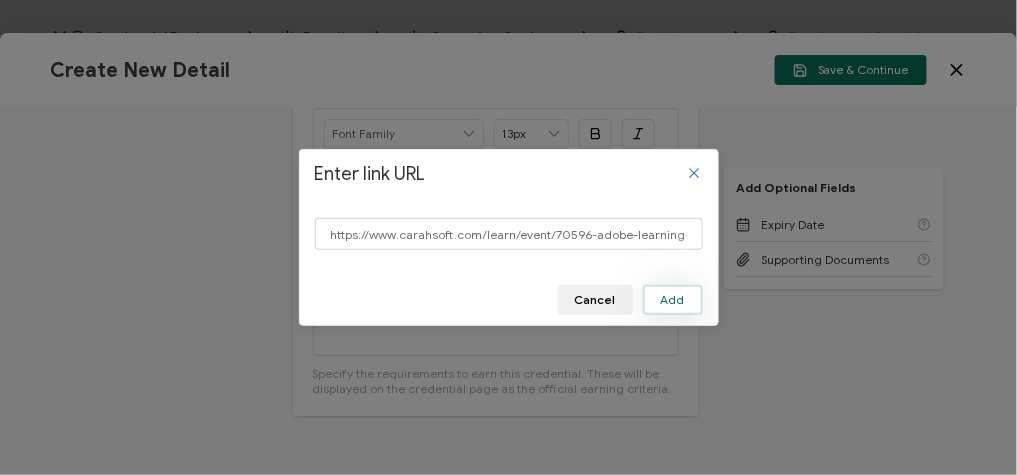click on "Add" at bounding box center (673, 300) 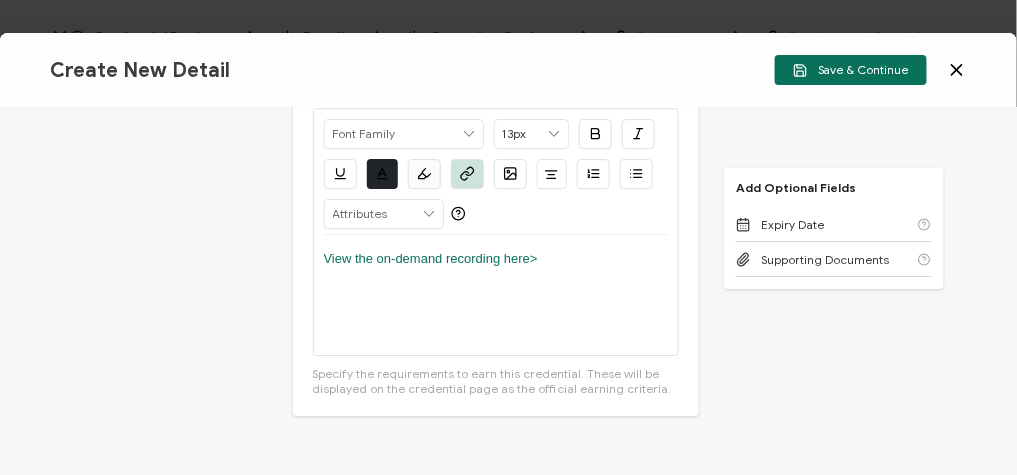 click on "View the on-demand recording here>" at bounding box center [496, 295] 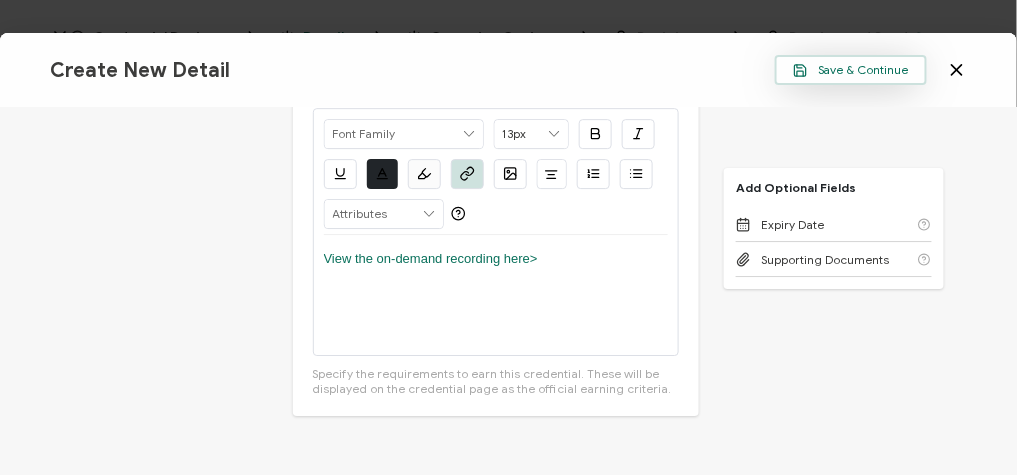 click on "Save & Continue" at bounding box center [851, 70] 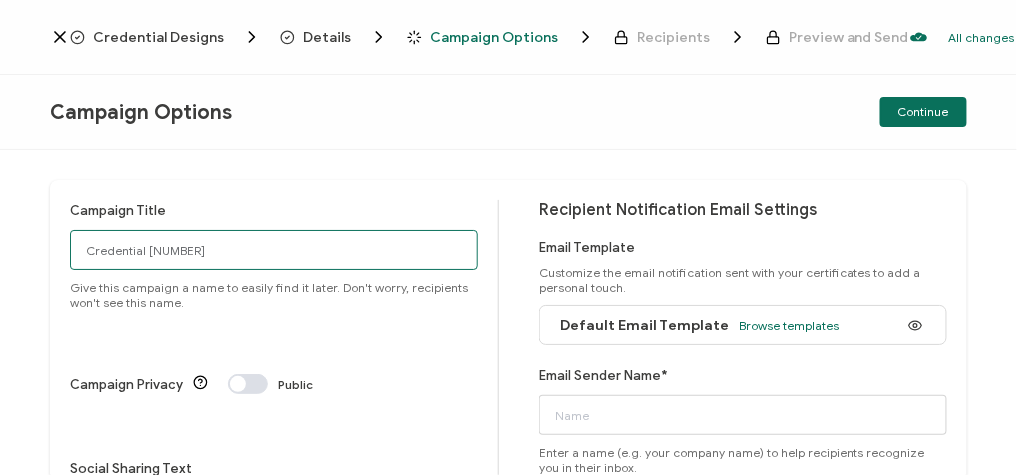 click on "Credential [NUMBER]" at bounding box center (274, 250) 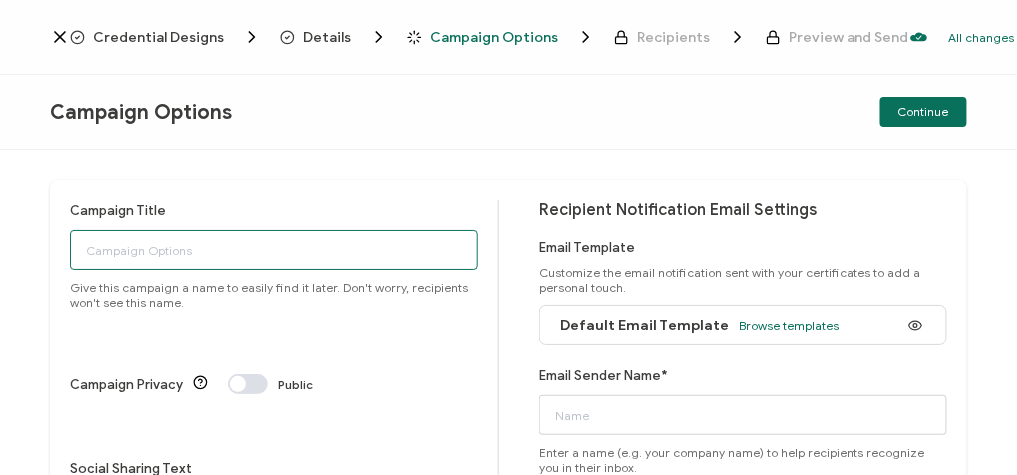 paste on "7-16-25_70596_Adobe Webinar" 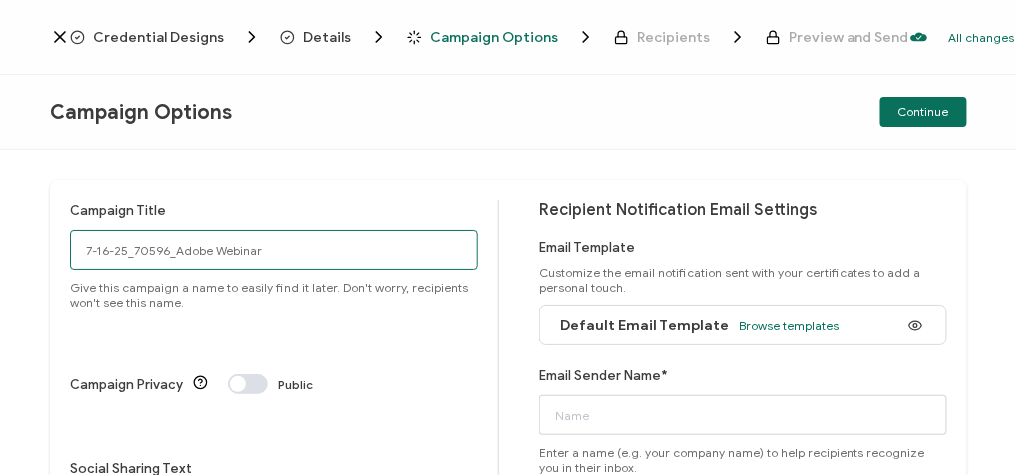 scroll, scrollTop: 131, scrollLeft: 0, axis: vertical 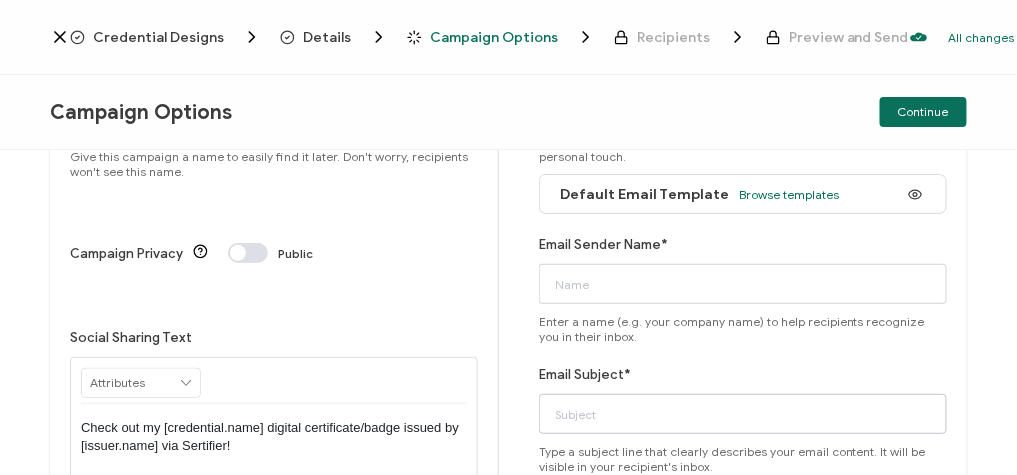 type on "7-16-25_70596_Adobe Webinar" 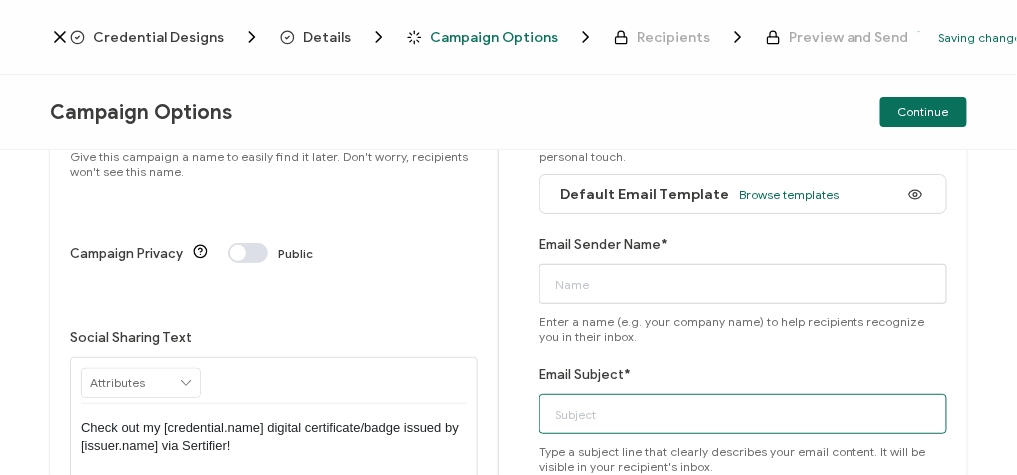 click on "Email Subject*" at bounding box center [743, 414] 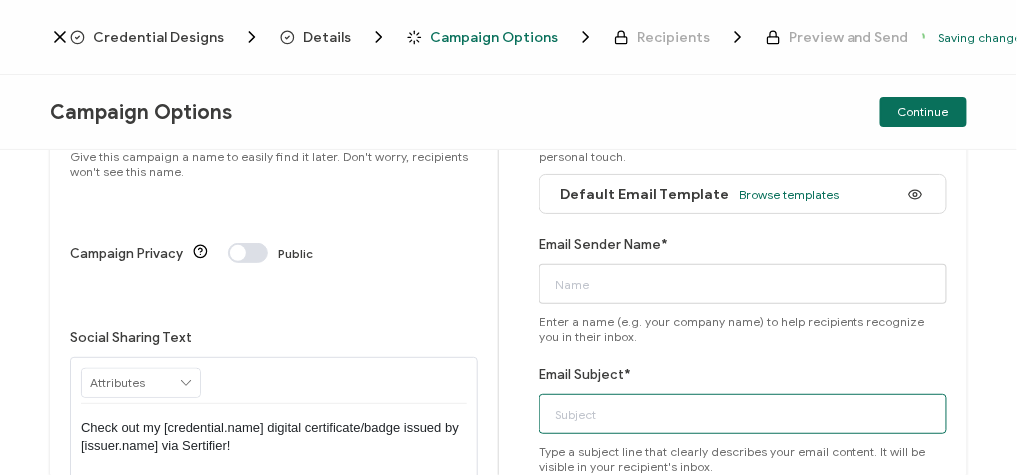 paste on "7-16-25_70596_Adobe Webinar" 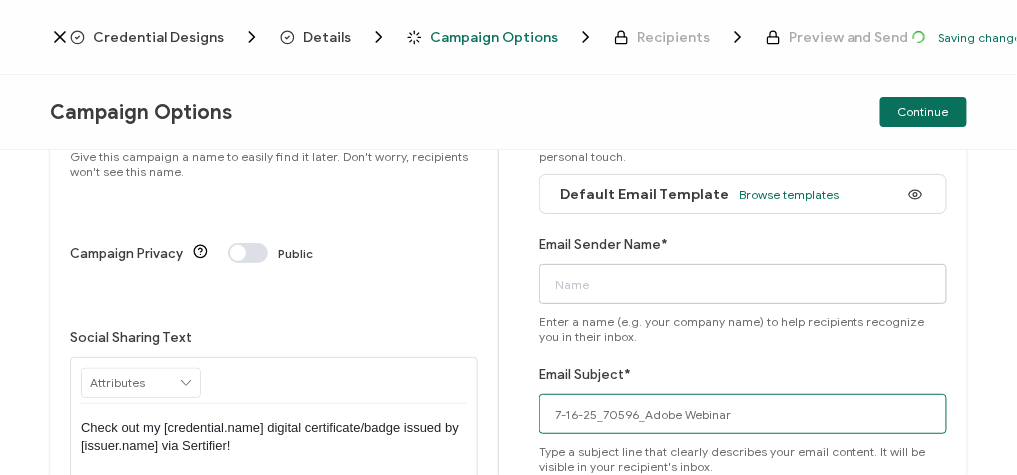 type on "7-16-25_70596_Adobe Webinar" 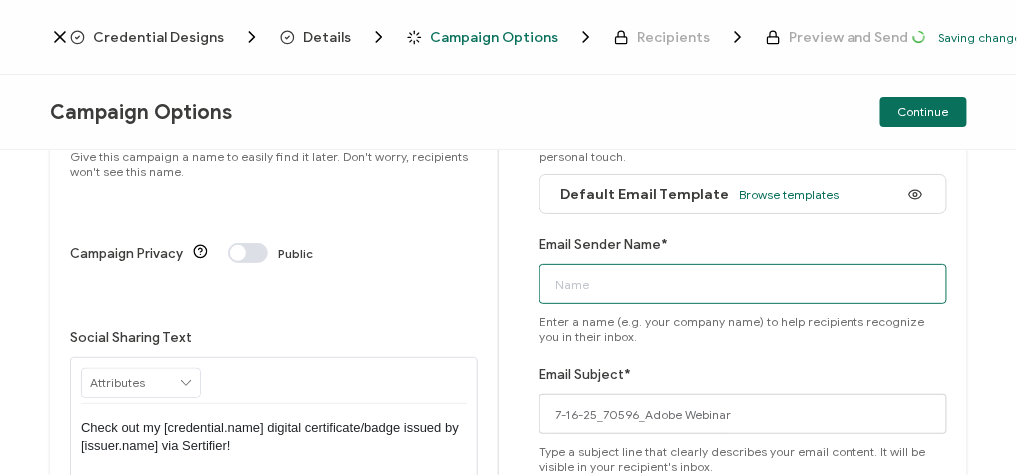 click on "Email Sender Name*" at bounding box center (743, 284) 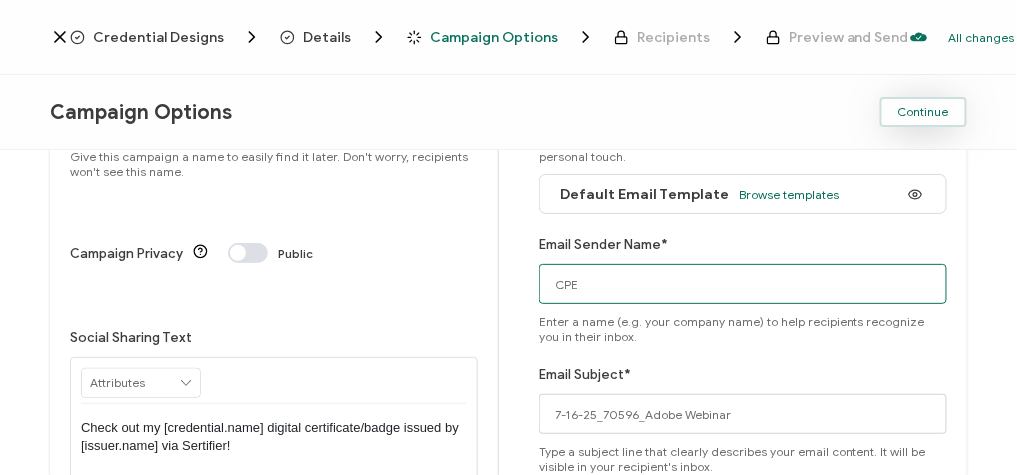 type on "CPE" 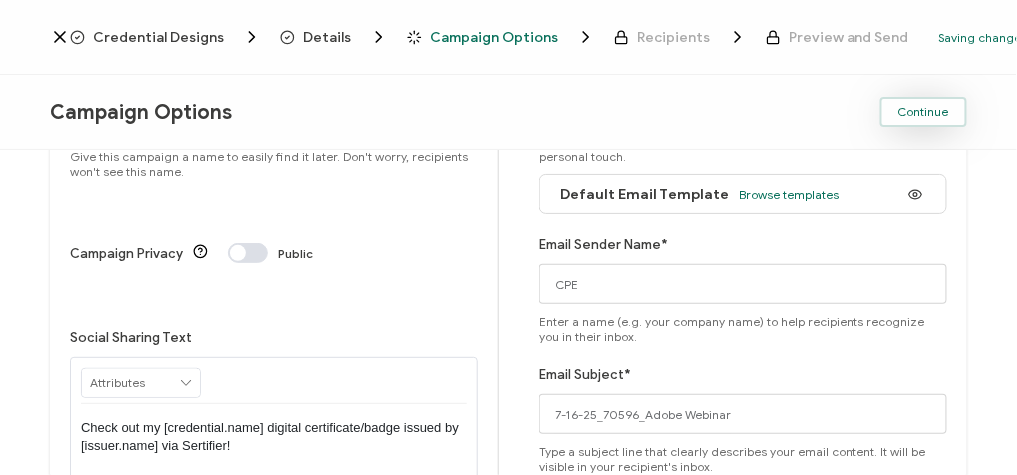 click on "Continue" at bounding box center [923, 112] 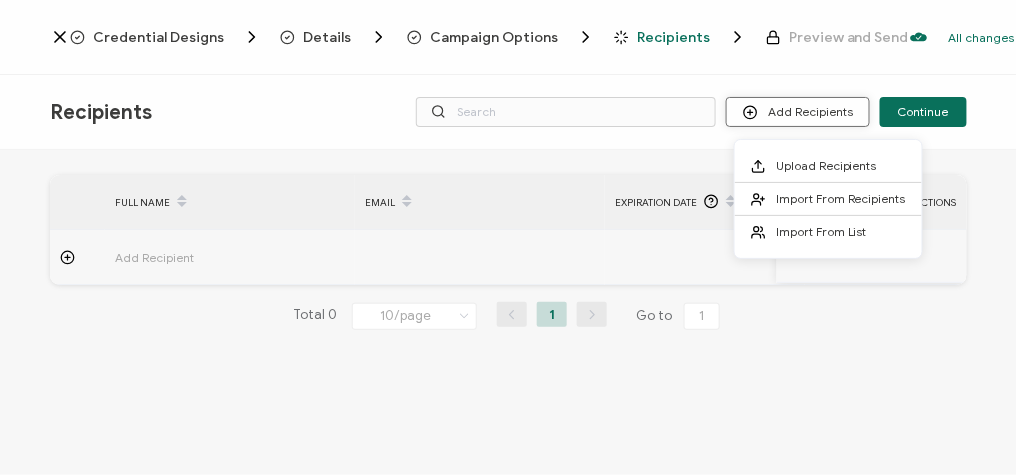 click on "Add Recipients" at bounding box center [798, 112] 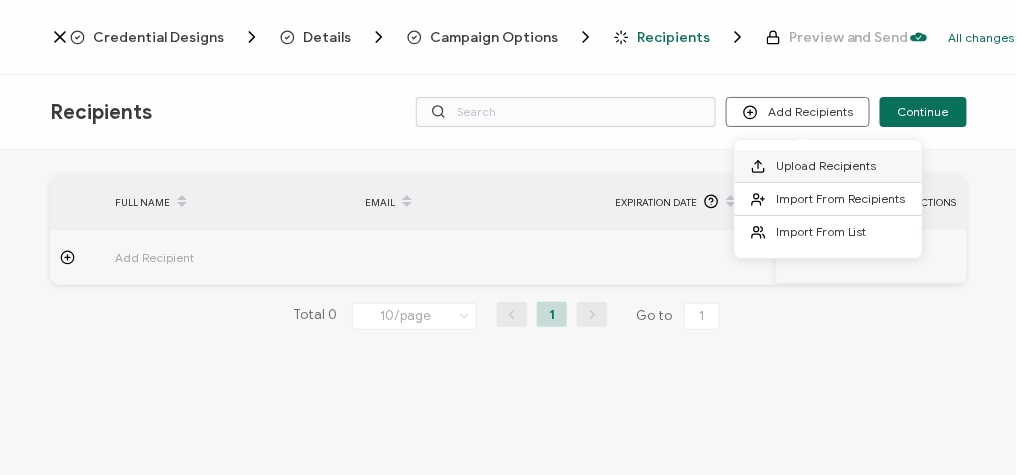 click on "Upload Recipients" at bounding box center [826, 165] 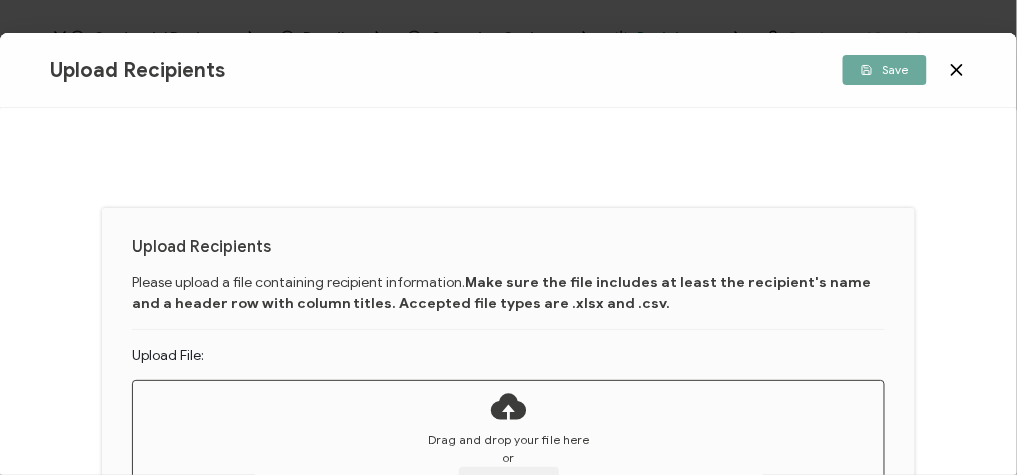 scroll, scrollTop: 68, scrollLeft: 0, axis: vertical 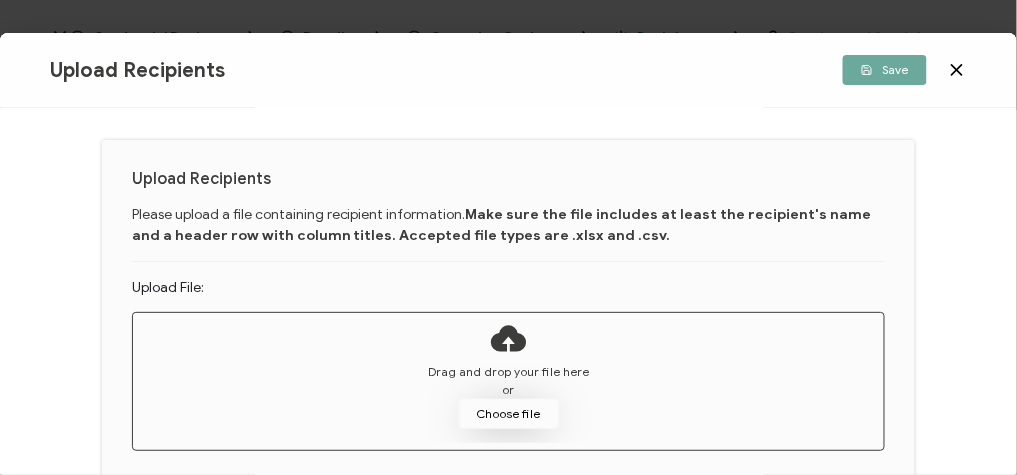 click on "Choose file" at bounding box center [509, 414] 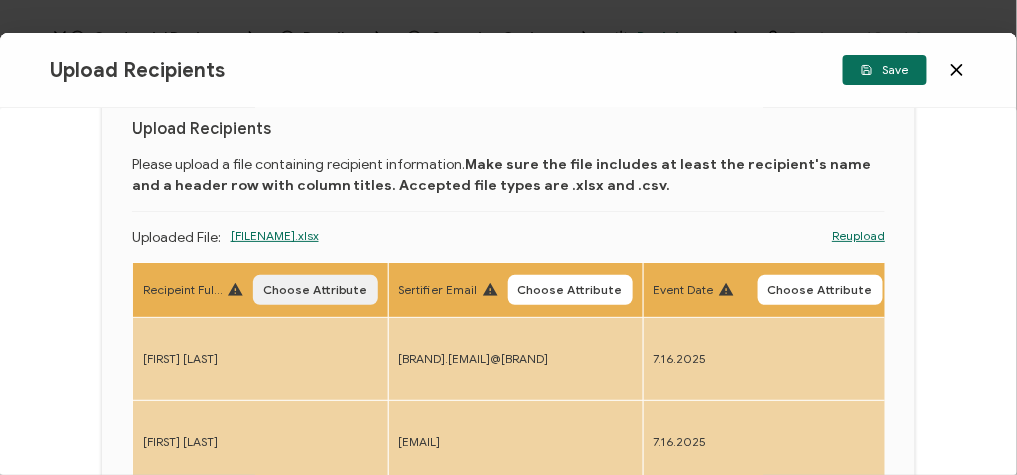 click on "Choose Attribute" at bounding box center [315, 290] 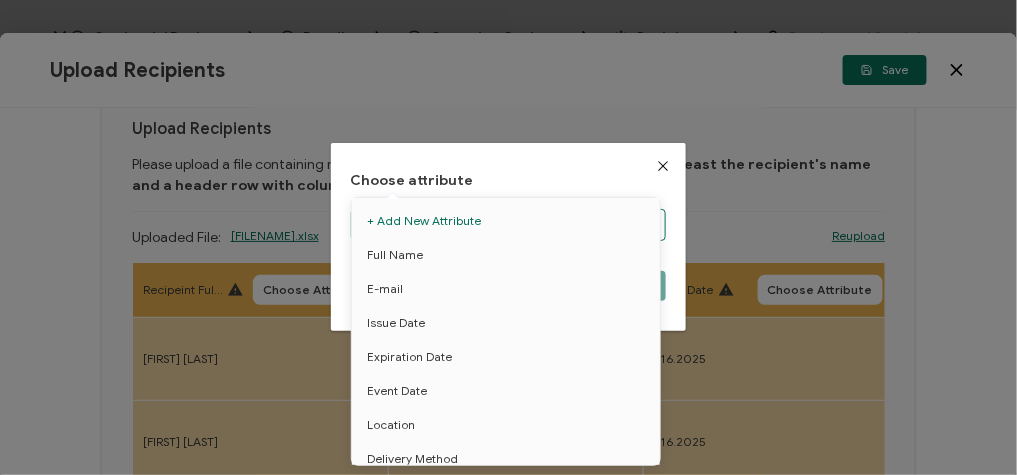 click on "Credential Designs       Details       Campaign Options       Recipients       Preview and Send
All changes saved
We save your content automatically as you keep working.
Changes are saved automatically. Any credentials sent from this campaign will update automatically. To undo modifications, re-edit the relevant element.
All changes saved
Last saved on [MONTH]/[DAY]/[YEAR] [HOUR]:[MINUTE] [AM/PM]
Recipients
Add Recipients
Continue
FULL NAME EMAIL Expiration Date   Issue Date   Event Date Location Delivery Method Field of Study" at bounding box center [508, 237] 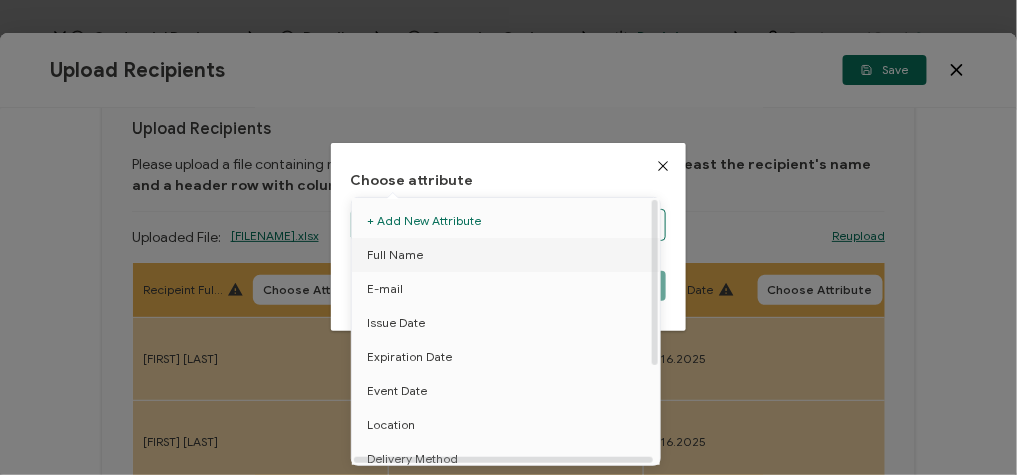 click on "Full Name" at bounding box center [509, 255] 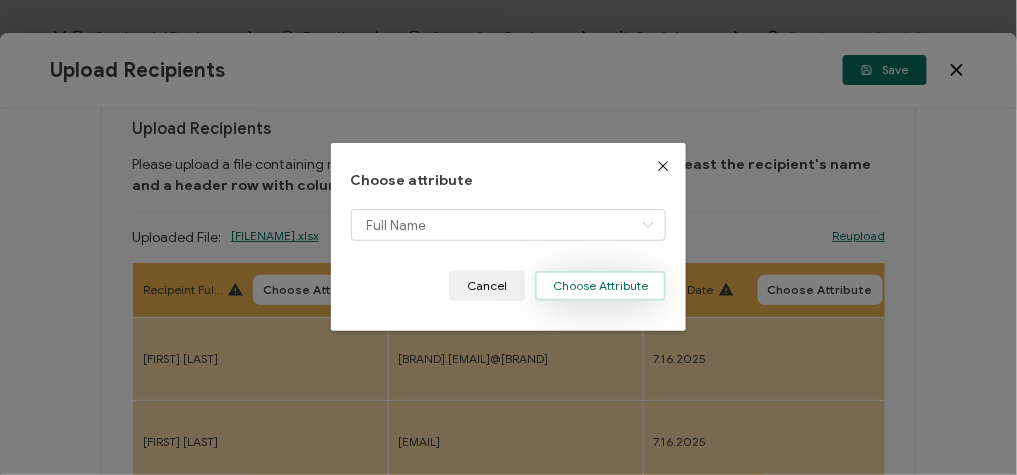 click on "Choose Attribute" at bounding box center (600, 286) 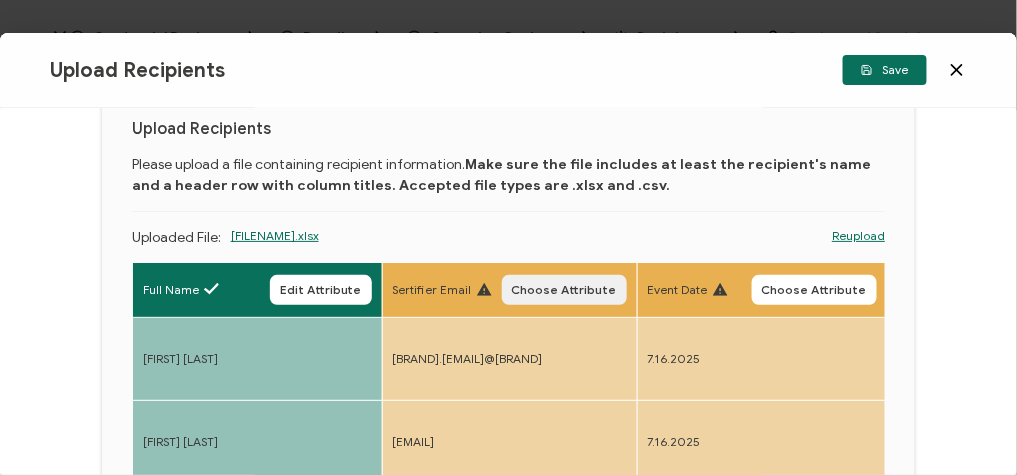 click on "Choose Attribute" at bounding box center [564, 290] 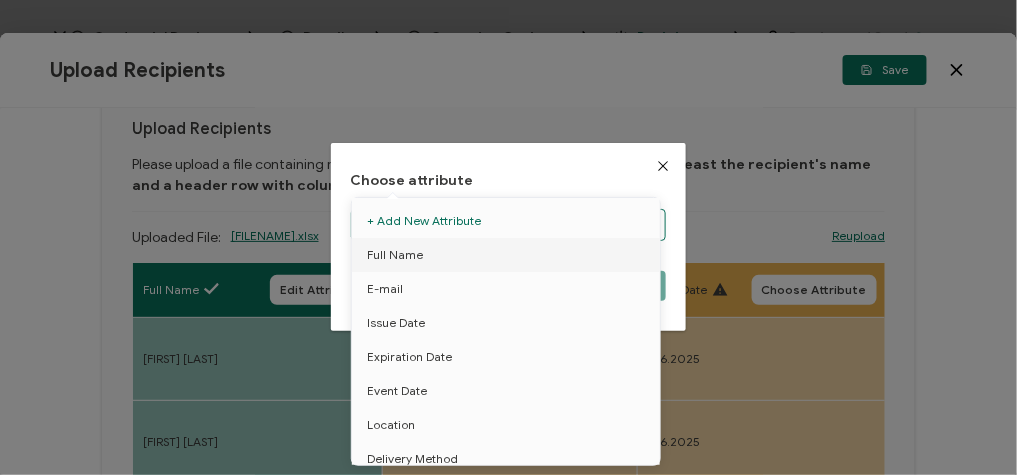 click on "Credential Designs       Details       Campaign Options       Recipients       Preview and Send
All changes saved
We save your content automatically as you keep working.
Changes are saved automatically. Any credentials sent from this campaign will update automatically. To undo modifications, re-edit the relevant element.
All changes saved
Last saved on [MONTH]/[DAY]/[YEAR] [HOUR]:[MINUTE] [AM/PM]
Recipients
Add Recipients
Continue
FULL NAME EMAIL Expiration Date   Issue Date   Event Date Location Delivery Method Field of Study" at bounding box center (508, 237) 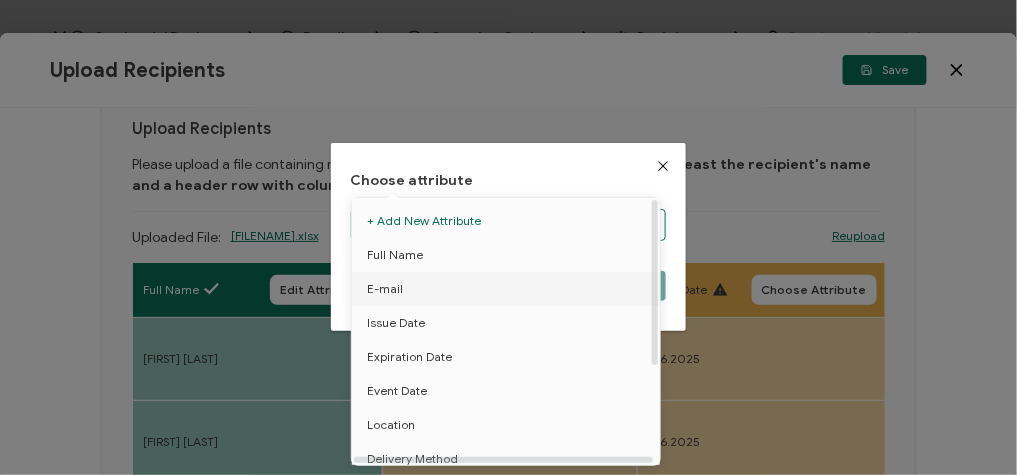 click on "E-mail" at bounding box center [509, 289] 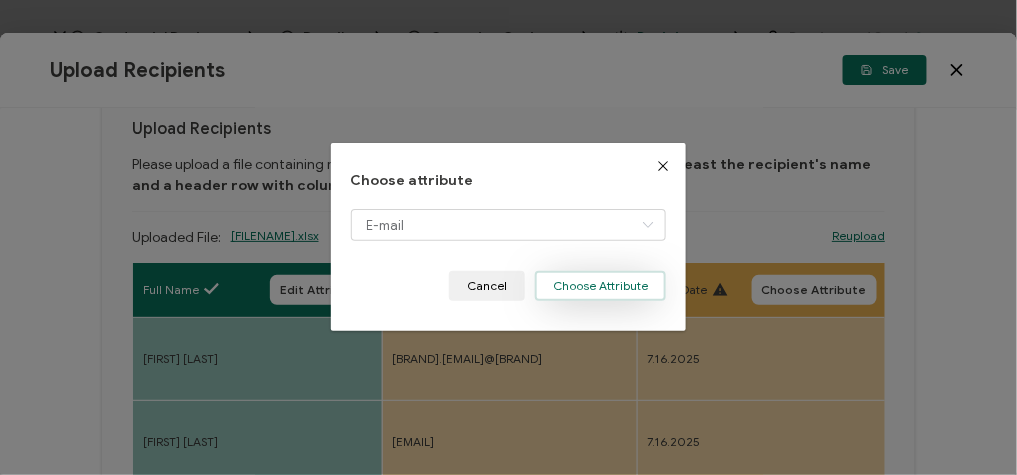click on "Choose Attribute" at bounding box center (600, 286) 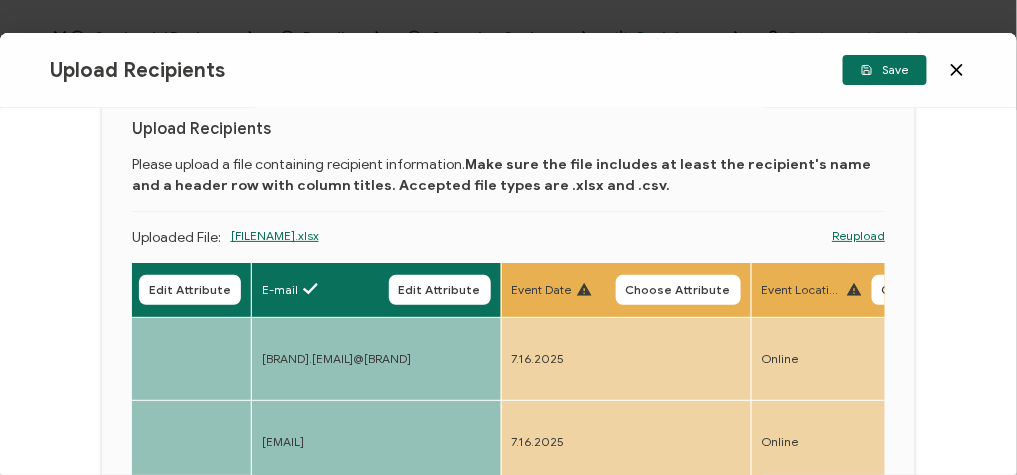 scroll, scrollTop: 0, scrollLeft: 182, axis: horizontal 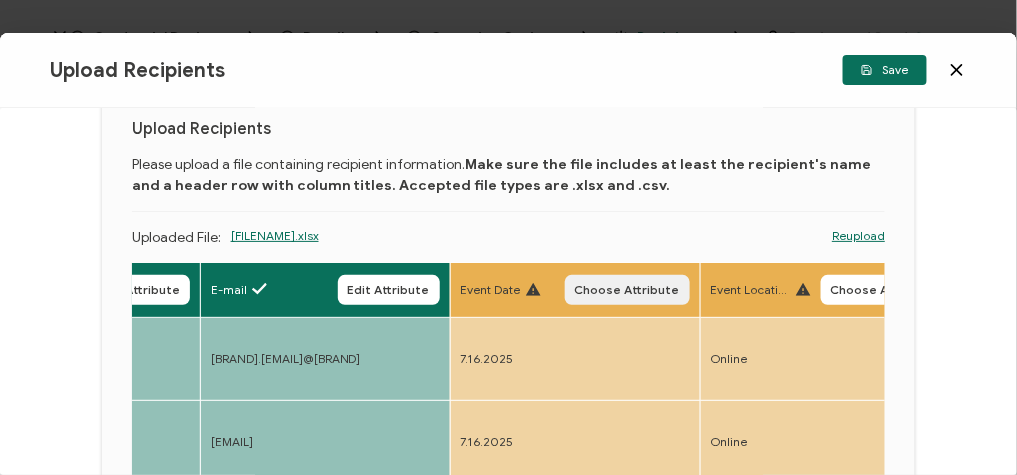 click on "Choose Attribute" at bounding box center [627, 290] 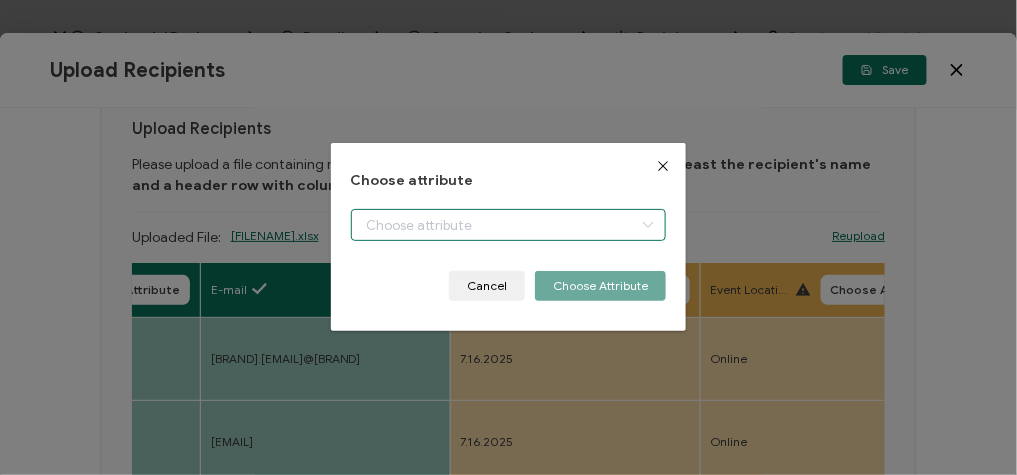 click on "Credential Designs       Details       Campaign Options       Recipients       Preview and Send
All changes saved
We save your content automatically as you keep working.
Changes are saved automatically. Any credentials sent from this campaign will update automatically. To undo modifications, re-edit the relevant element.
All changes saved
Last saved on [MONTH]/[DAY]/[YEAR] [HOUR]:[MINUTE] [AM/PM]
Recipients
Add Recipients
Continue
FULL NAME EMAIL Expiration Date   Issue Date   Event Date Location Delivery Method Field of Study" at bounding box center [508, 237] 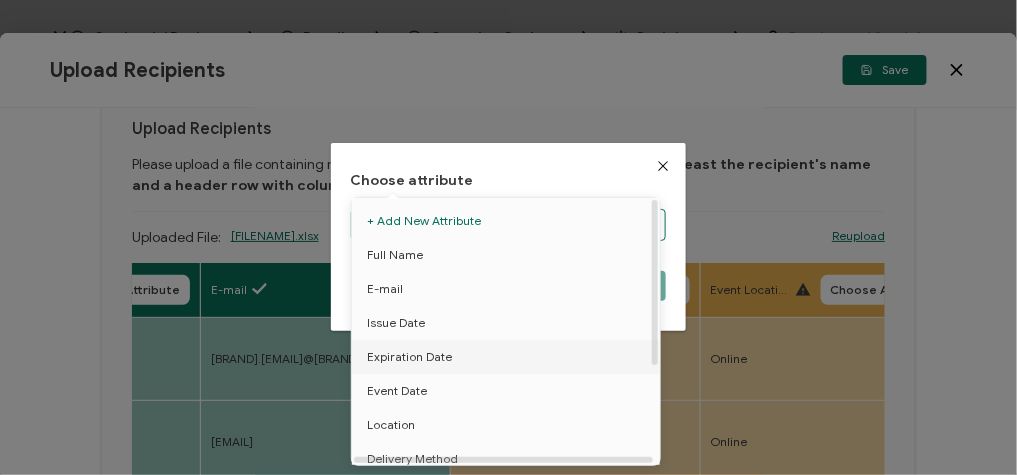 scroll, scrollTop: 20, scrollLeft: 0, axis: vertical 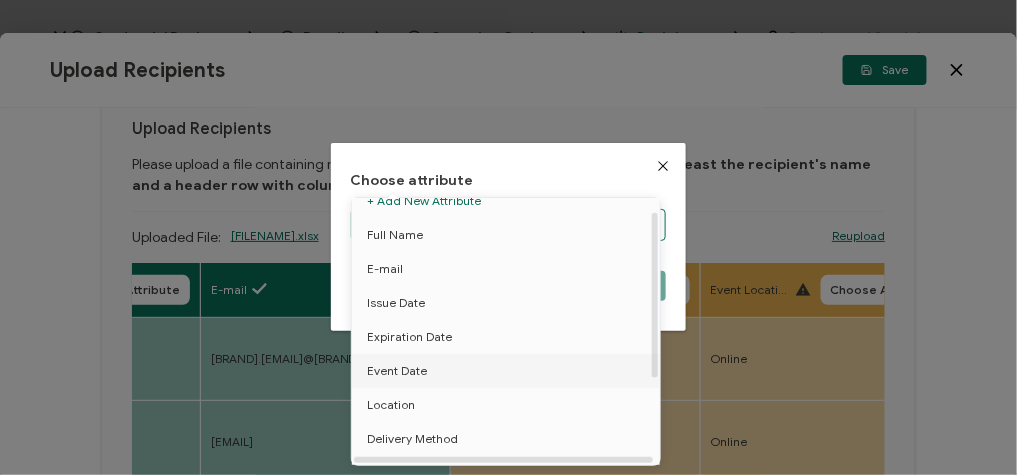 click on "Event Date" at bounding box center [509, 371] 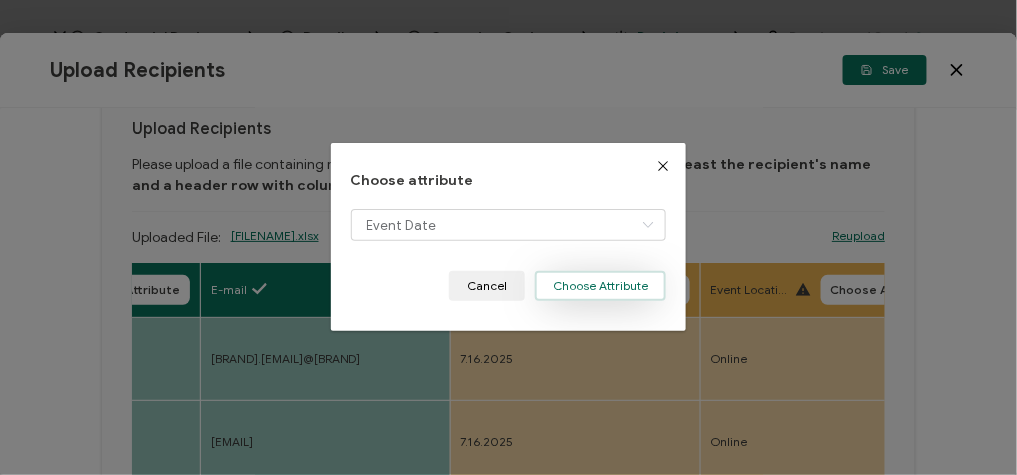 click on "Choose Attribute" at bounding box center (600, 286) 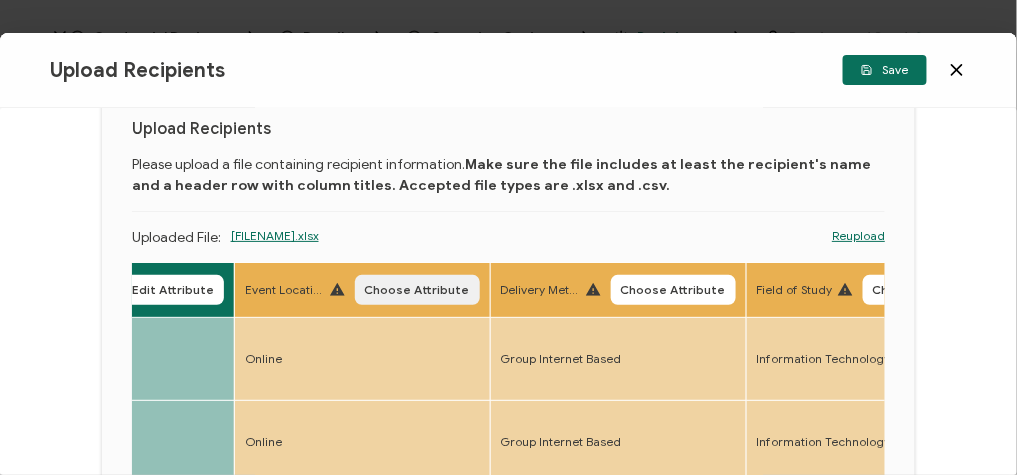 scroll, scrollTop: 0, scrollLeft: 649, axis: horizontal 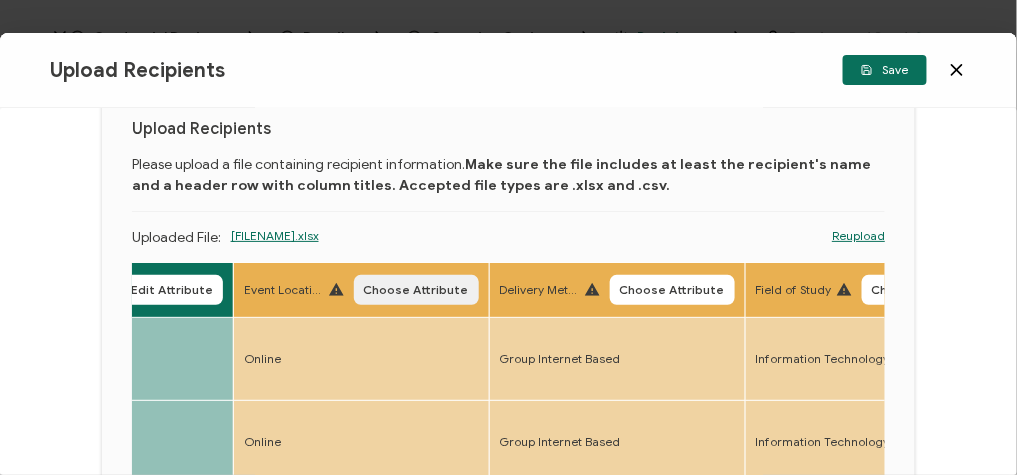 click on "Choose Attribute" at bounding box center [416, 290] 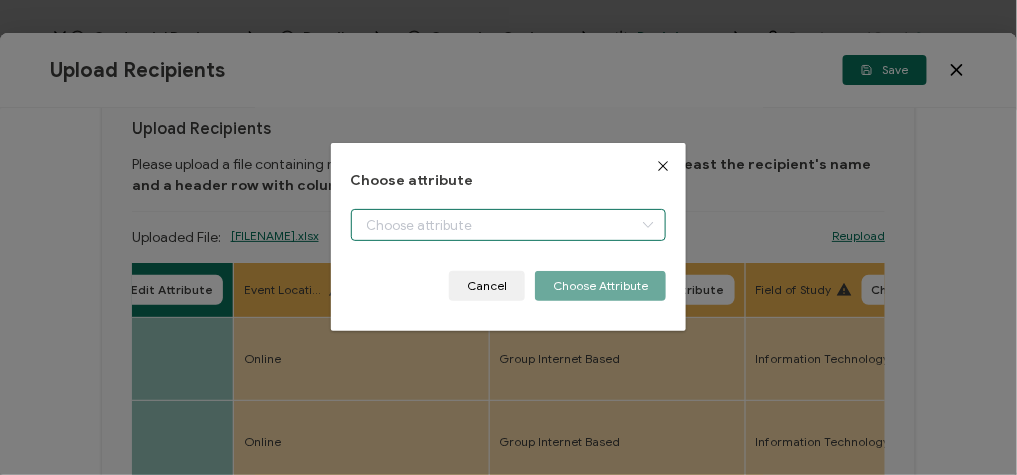 click at bounding box center (509, 225) 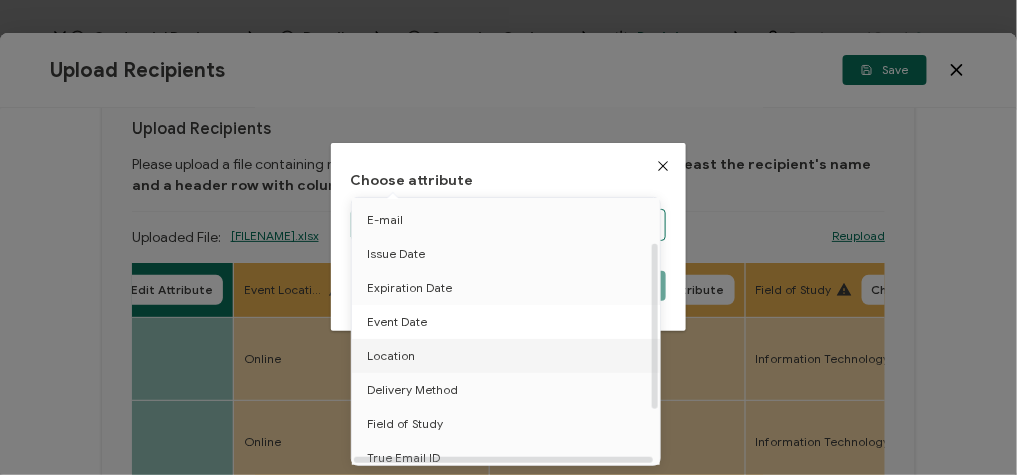 scroll, scrollTop: 98, scrollLeft: 0, axis: vertical 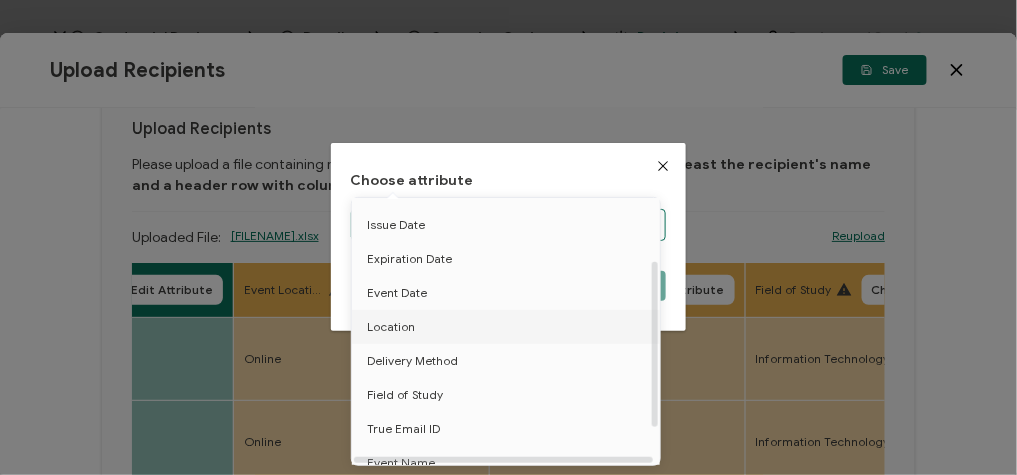 click on "Location" at bounding box center [509, 327] 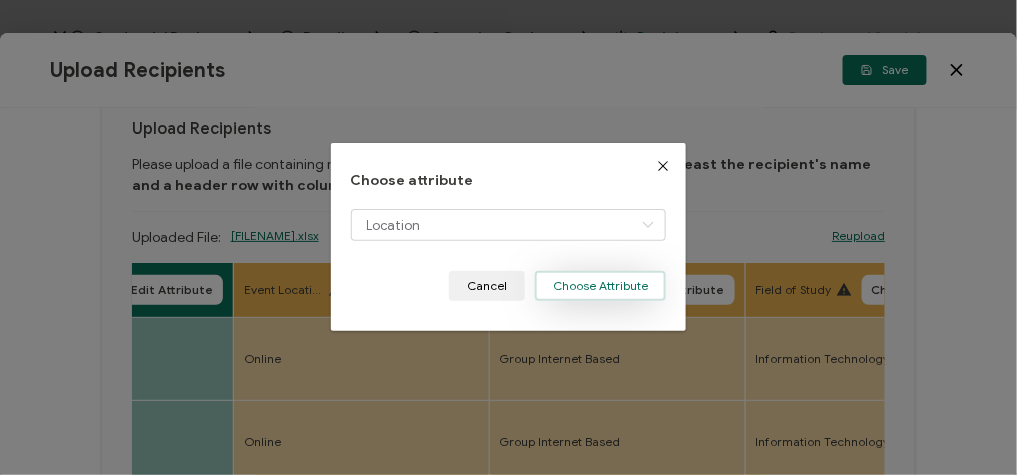 click on "Choose Attribute" at bounding box center (600, 286) 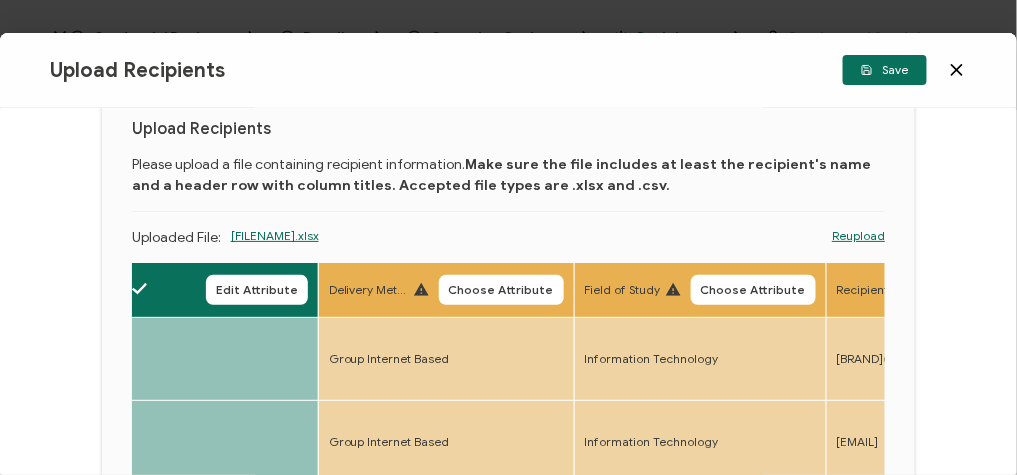 scroll, scrollTop: 0, scrollLeft: 815, axis: horizontal 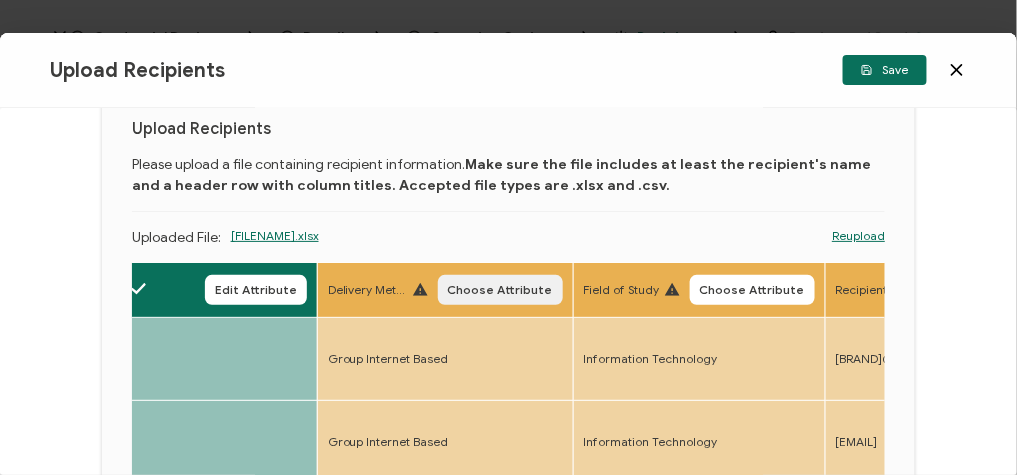 click on "Choose Attribute" at bounding box center (500, 290) 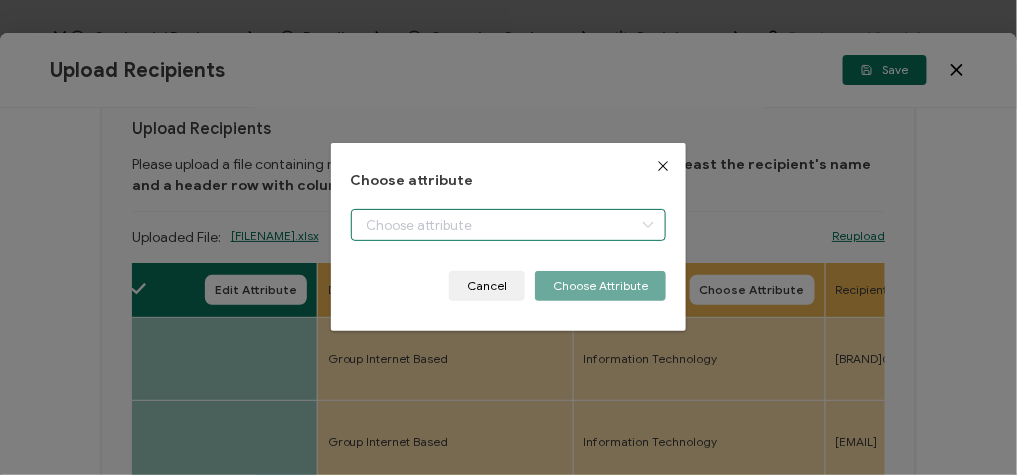 click at bounding box center (509, 225) 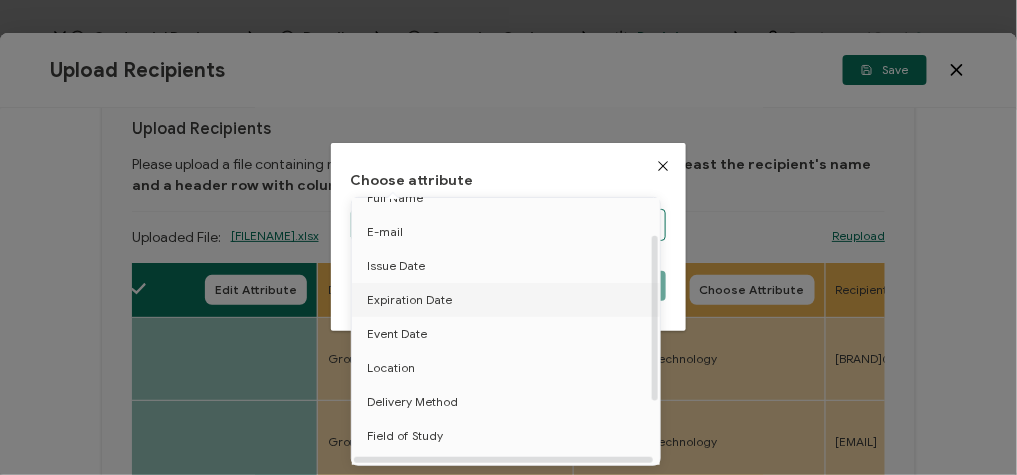 scroll, scrollTop: 58, scrollLeft: 0, axis: vertical 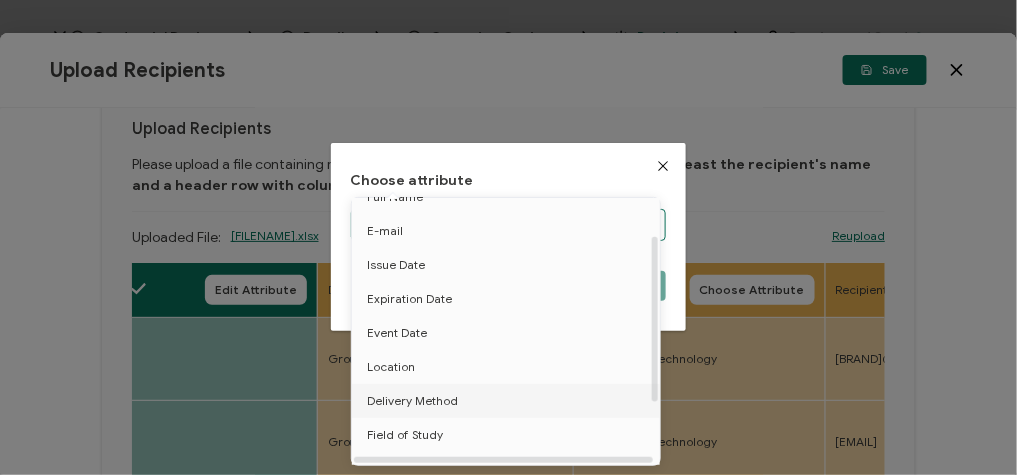 click on "Delivery Method" at bounding box center (412, 401) 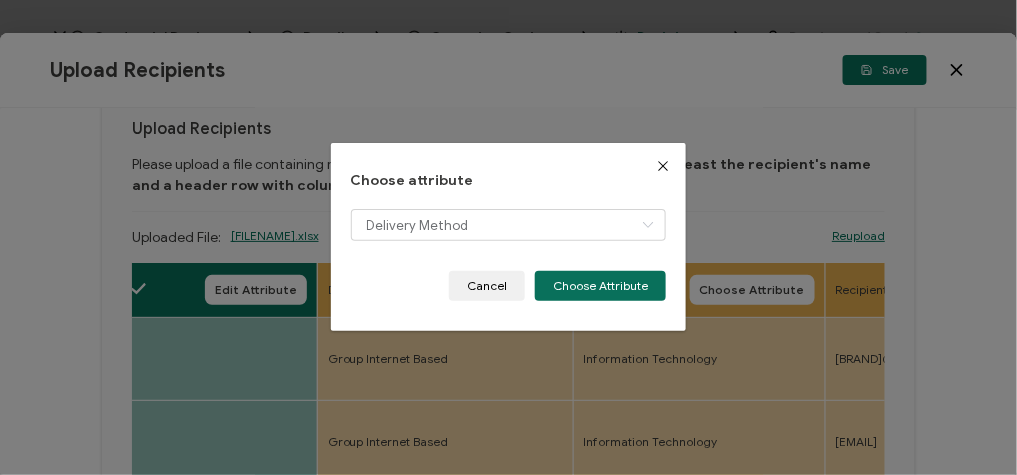 click on "Choose attribute   Delivery Method
Cancel
Choose Attribute" at bounding box center [509, 237] 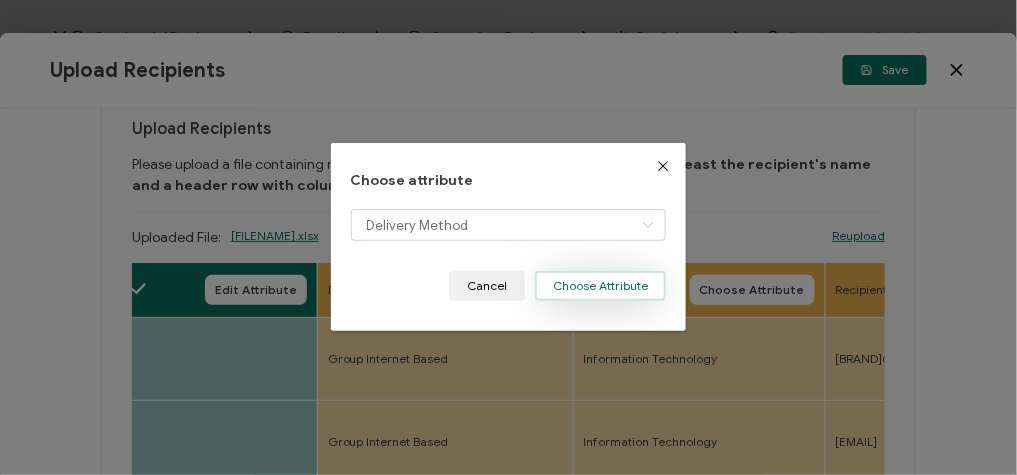 click on "Choose Attribute" at bounding box center (600, 286) 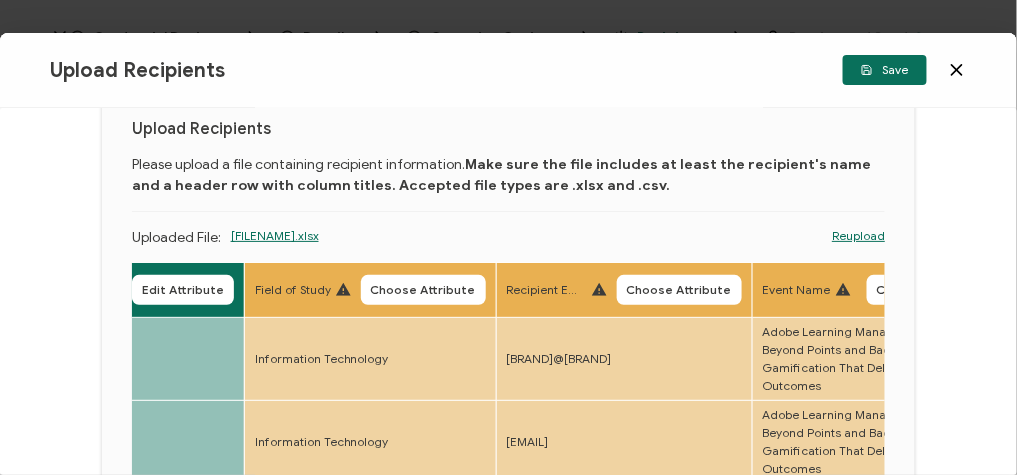 scroll, scrollTop: 0, scrollLeft: 1140, axis: horizontal 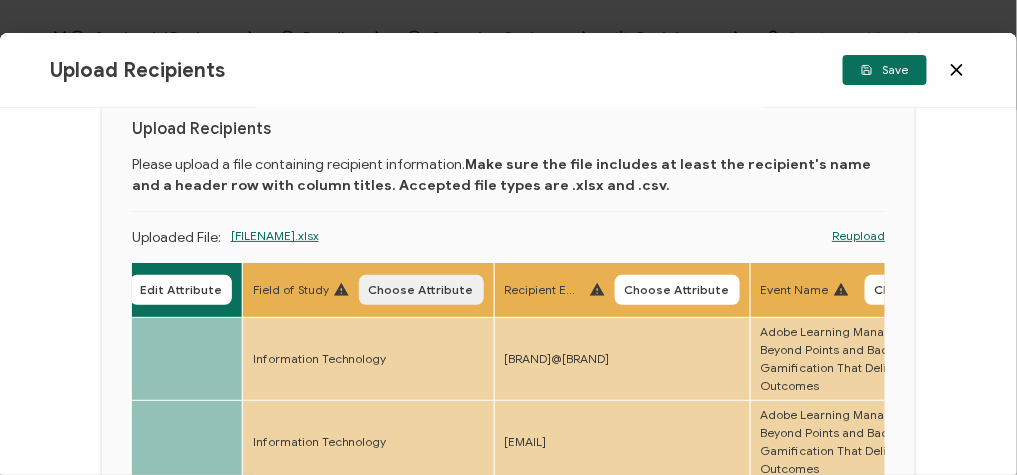 click on "Choose Attribute" at bounding box center [421, 290] 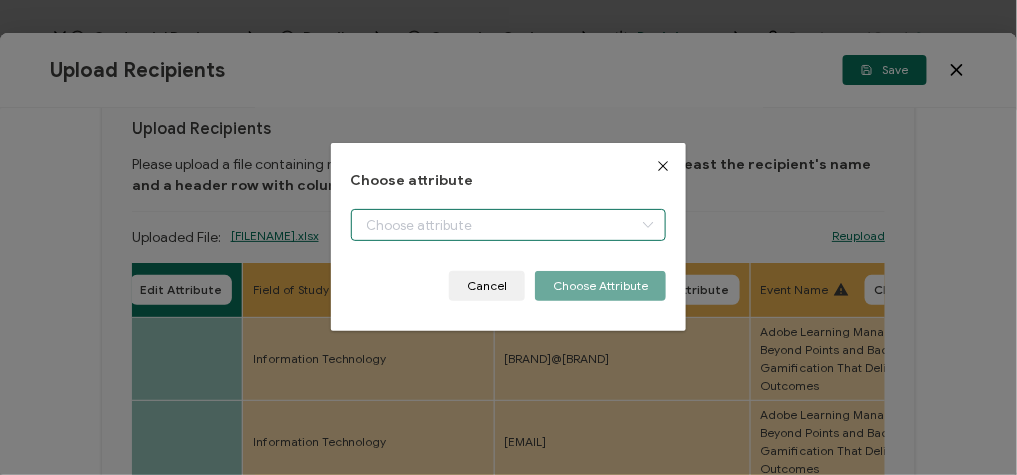 click on "Credential Designs       Details       Campaign Options       Recipients       Preview and Send
All changes saved
We save your content automatically as you keep working.
Changes are saved automatically. Any credentials sent from this campaign will update automatically. To undo modifications, re-edit the relevant element.
All changes saved
Last saved on [MONTH]/[DAY]/[YEAR] [HOUR]:[MINUTE] [AM/PM]
Recipients
Add Recipients
Continue
FULL NAME EMAIL Expiration Date   Issue Date   Event Date Location Delivery Method Field of Study" at bounding box center [508, 237] 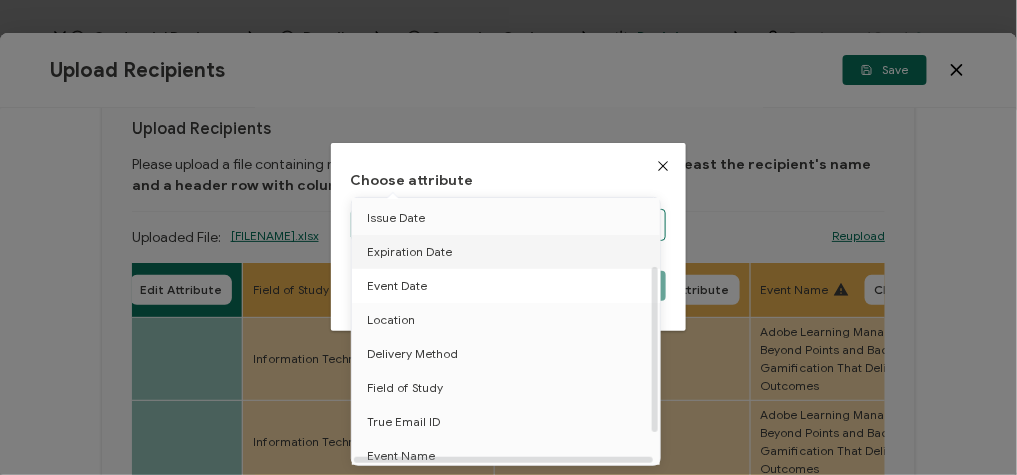 scroll, scrollTop: 107, scrollLeft: 0, axis: vertical 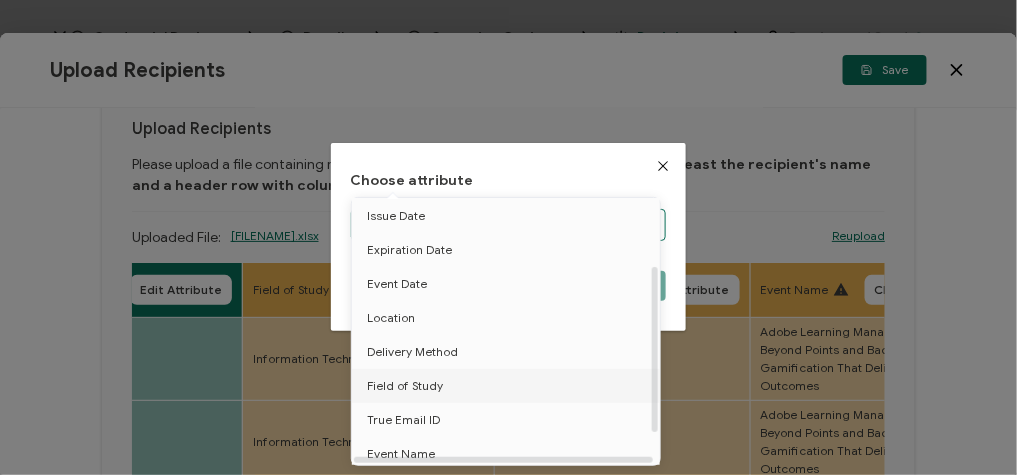 click on "Field of Study" at bounding box center [405, 386] 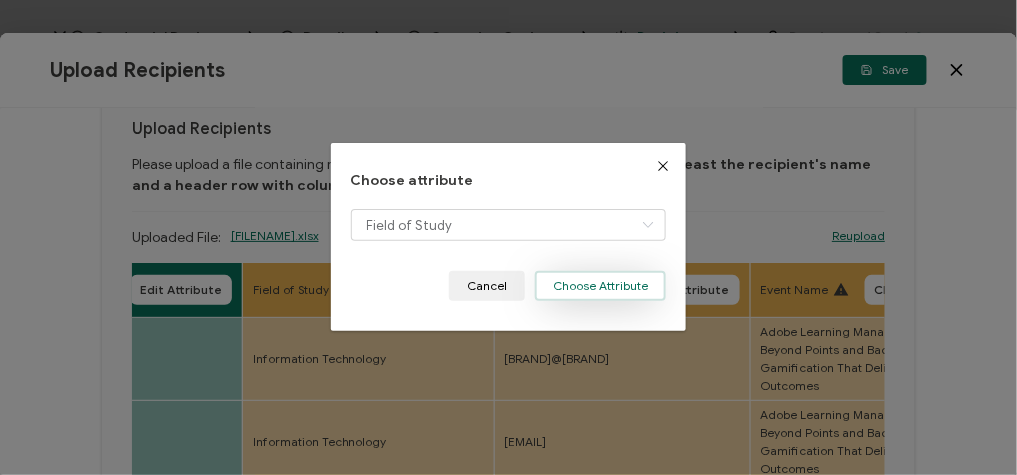 click on "Choose Attribute" at bounding box center (600, 286) 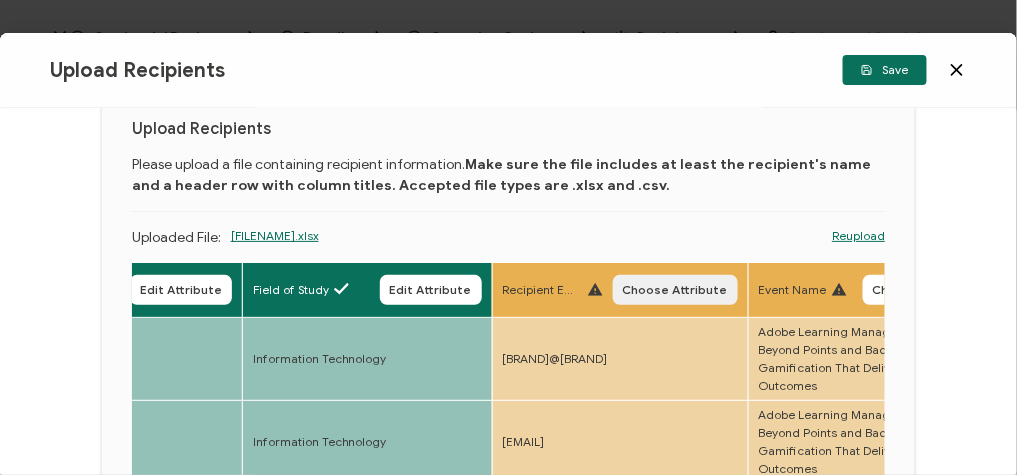 click on "Choose Attribute" at bounding box center [675, 290] 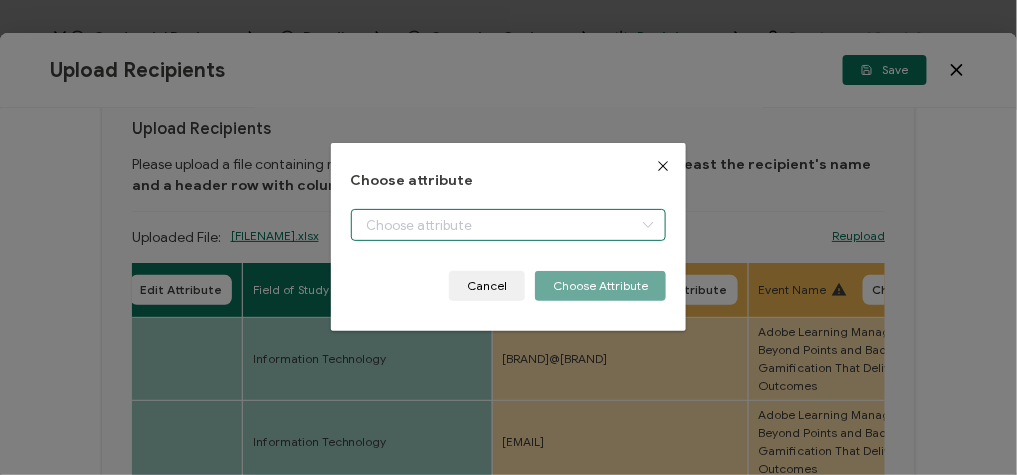 click at bounding box center (509, 225) 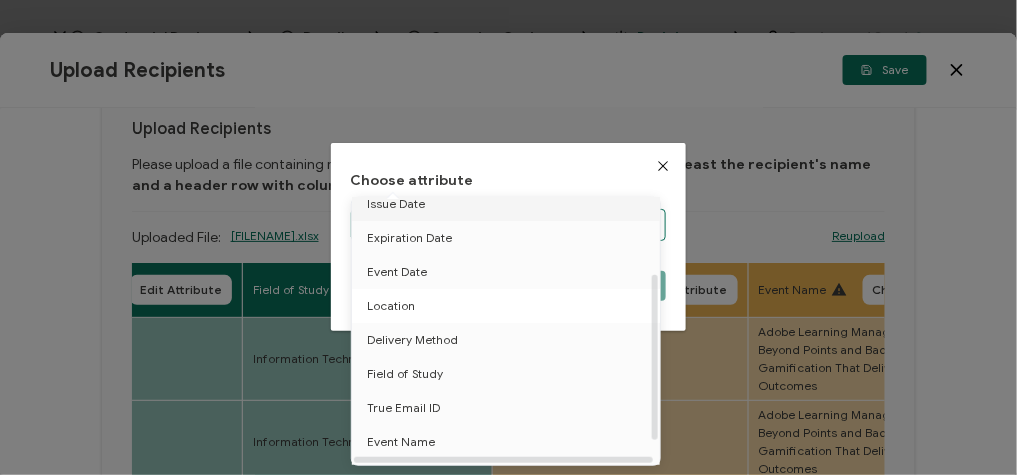scroll, scrollTop: 155, scrollLeft: 0, axis: vertical 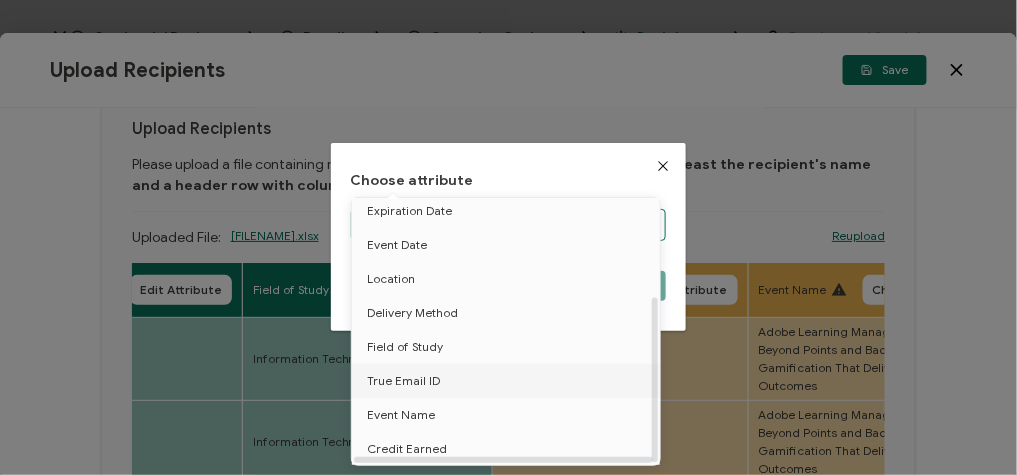 click on "True Email ID" at bounding box center [509, 381] 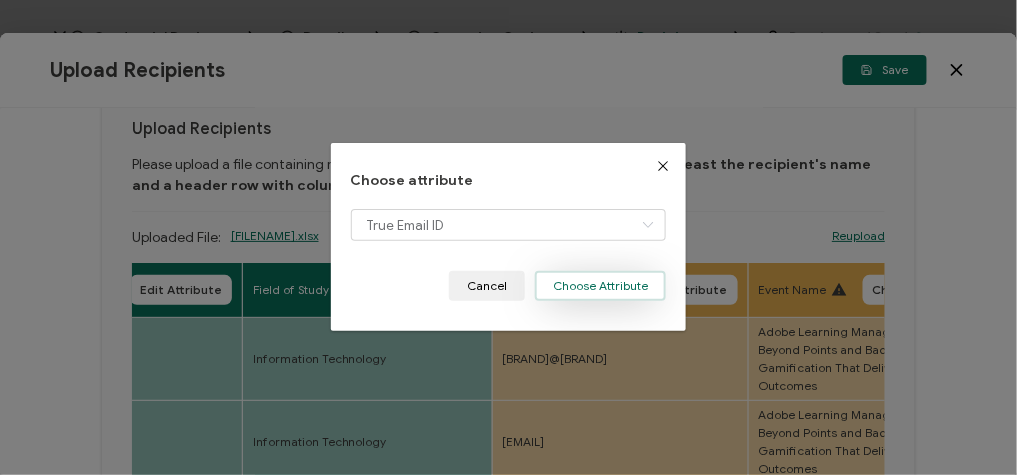 click on "Choose Attribute" at bounding box center (600, 286) 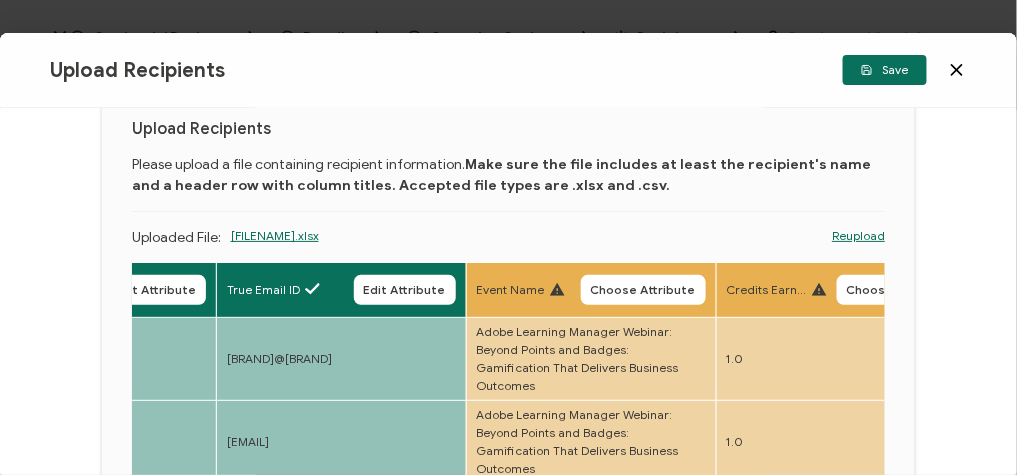 scroll, scrollTop: 0, scrollLeft: 1461, axis: horizontal 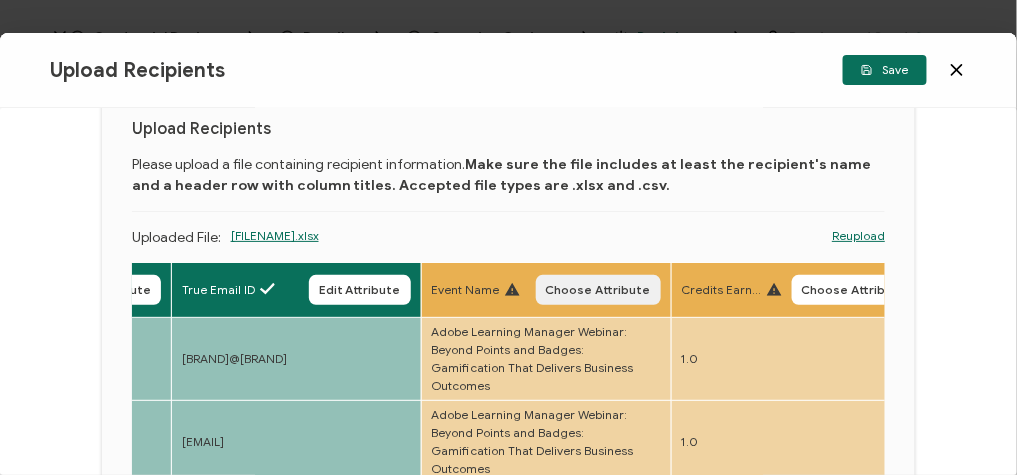 click on "Choose Attribute" at bounding box center (598, 290) 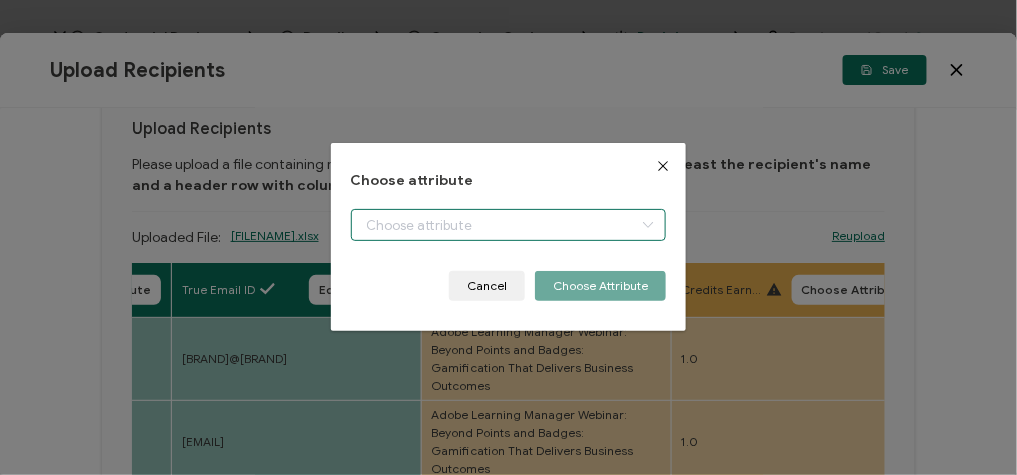 click at bounding box center [509, 225] 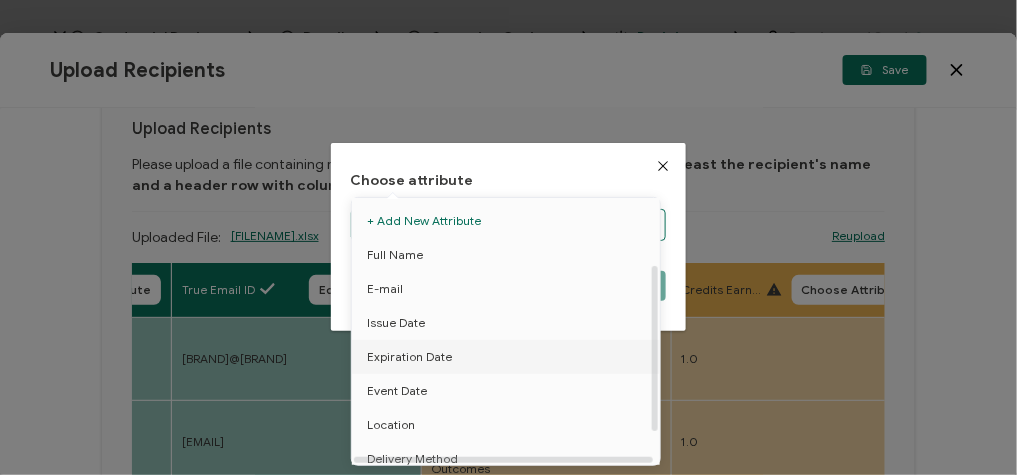 scroll, scrollTop: 155, scrollLeft: 0, axis: vertical 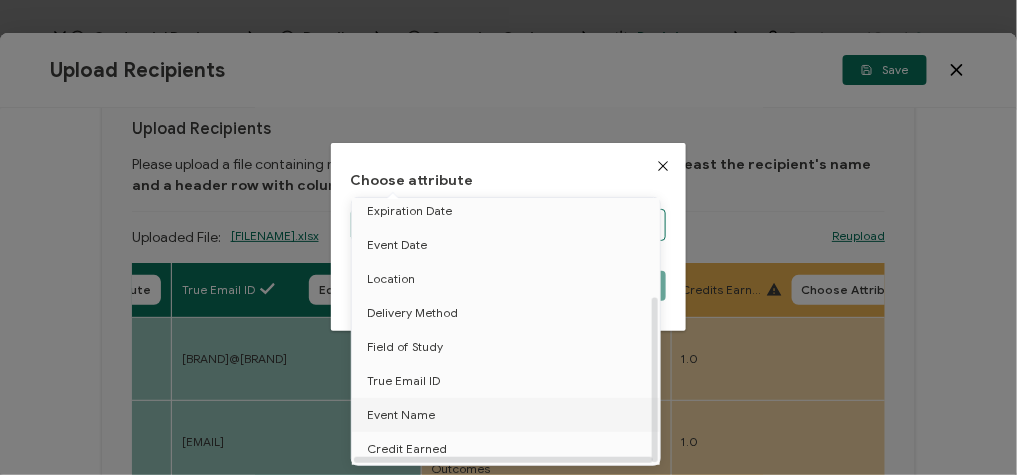 click on "Event Name" at bounding box center [401, 415] 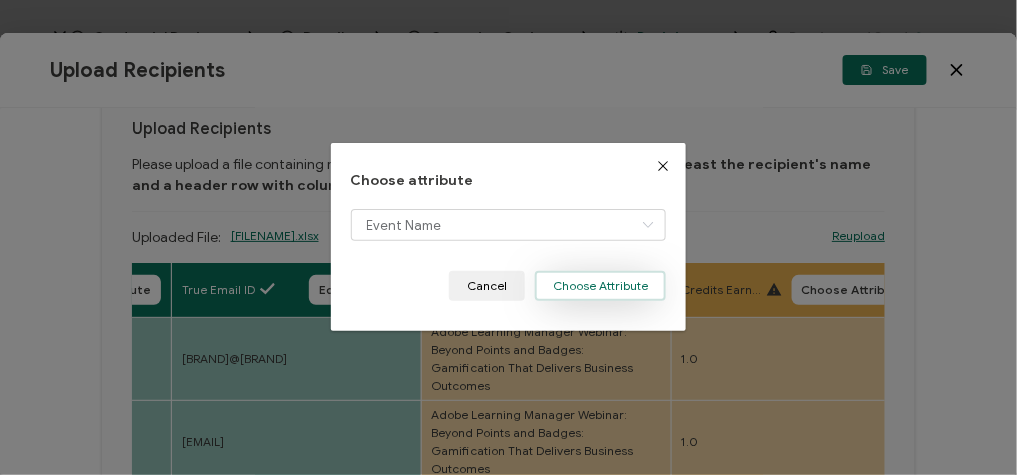click on "Choose Attribute" at bounding box center (600, 286) 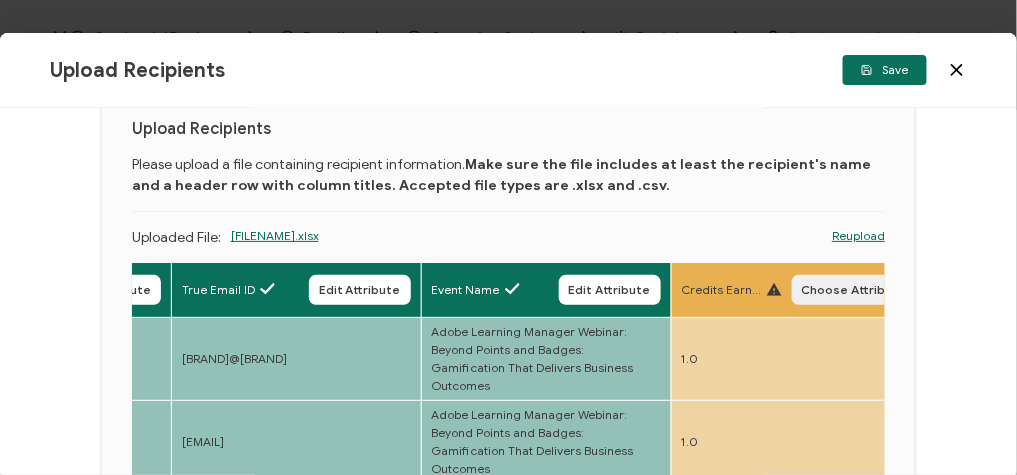 click on "Choose Attribute" at bounding box center (854, 290) 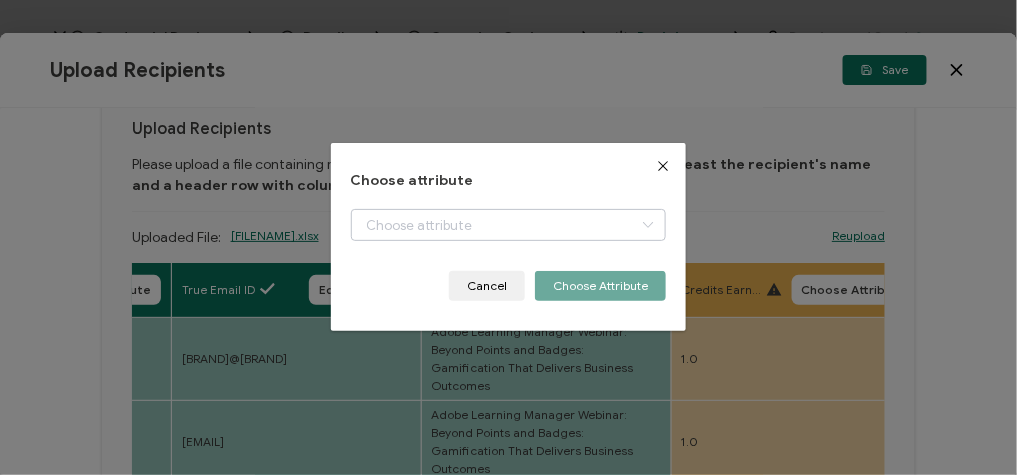 click at bounding box center (648, 225) 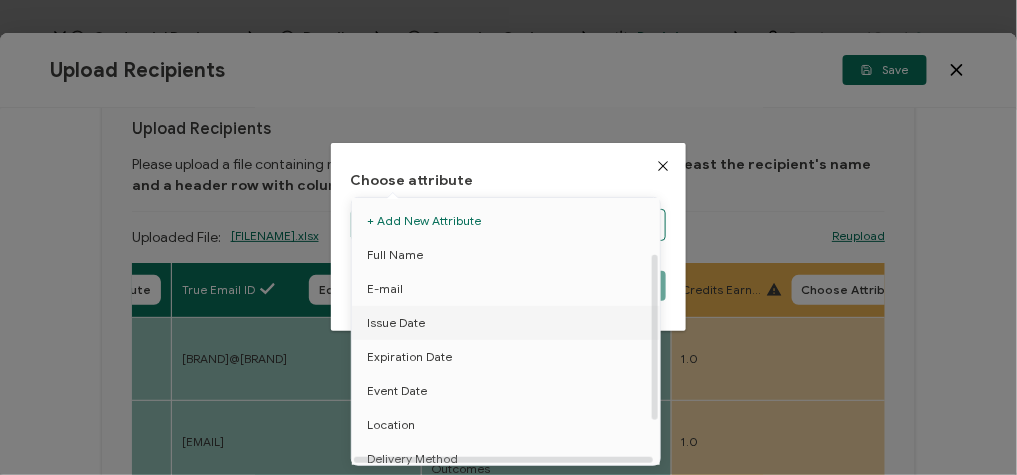scroll, scrollTop: 155, scrollLeft: 0, axis: vertical 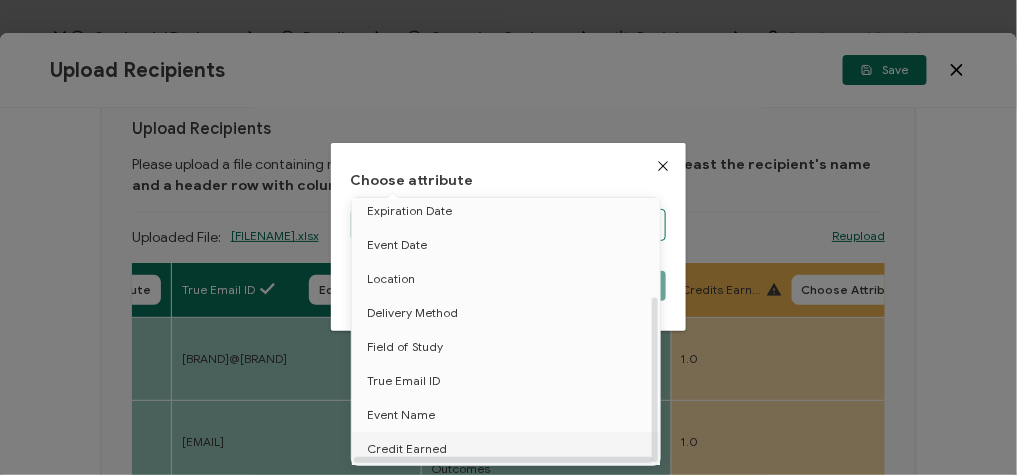 click on "Credit Earned" at bounding box center (407, 449) 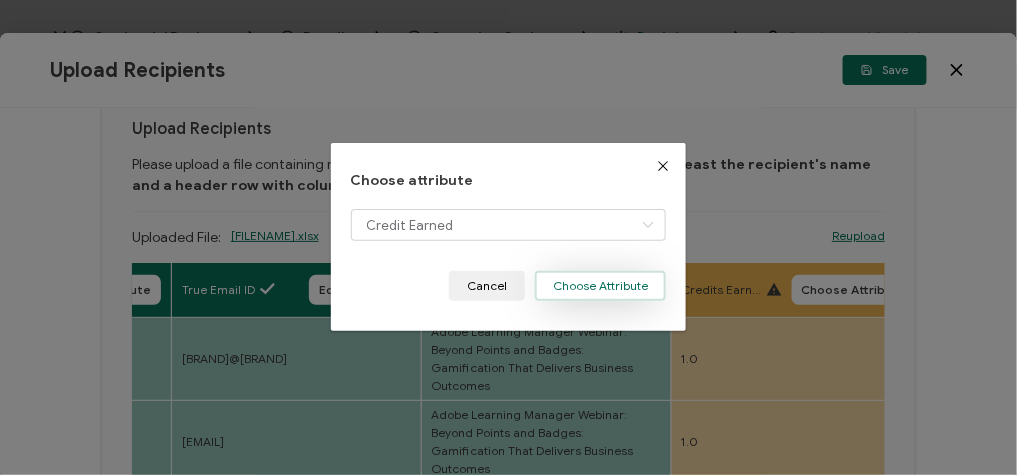 click on "Choose Attribute" at bounding box center (600, 286) 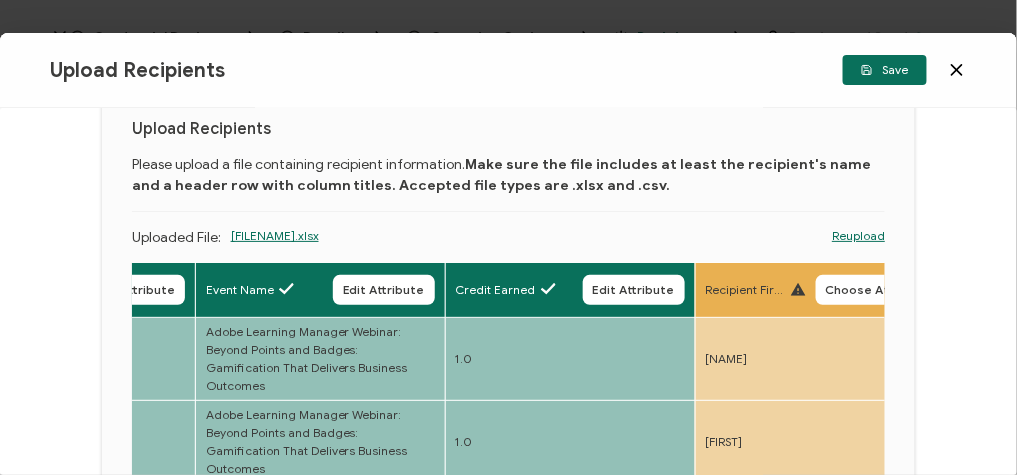 scroll, scrollTop: 0, scrollLeft: 1688, axis: horizontal 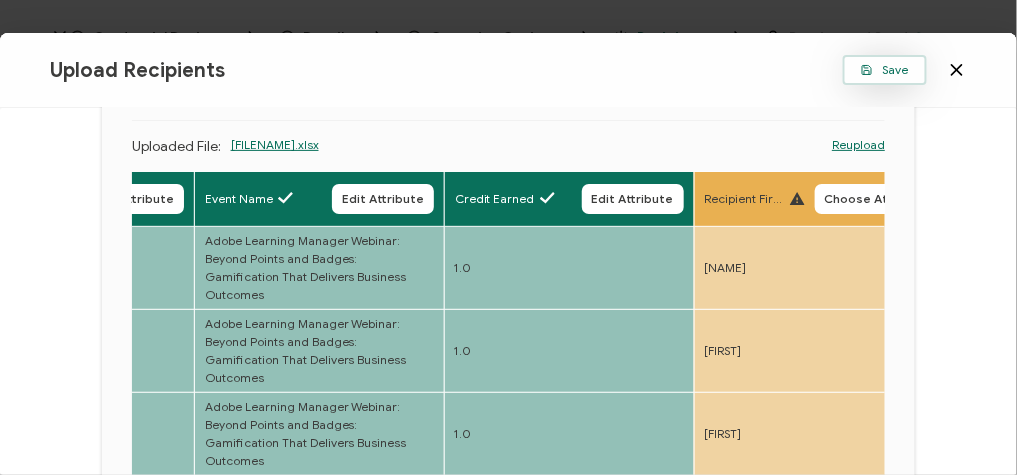 click 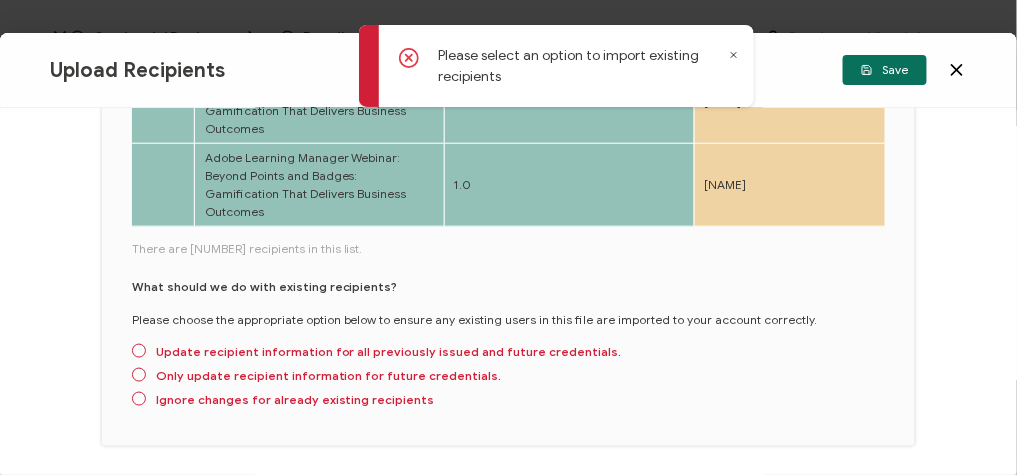 scroll, scrollTop: 491, scrollLeft: 0, axis: vertical 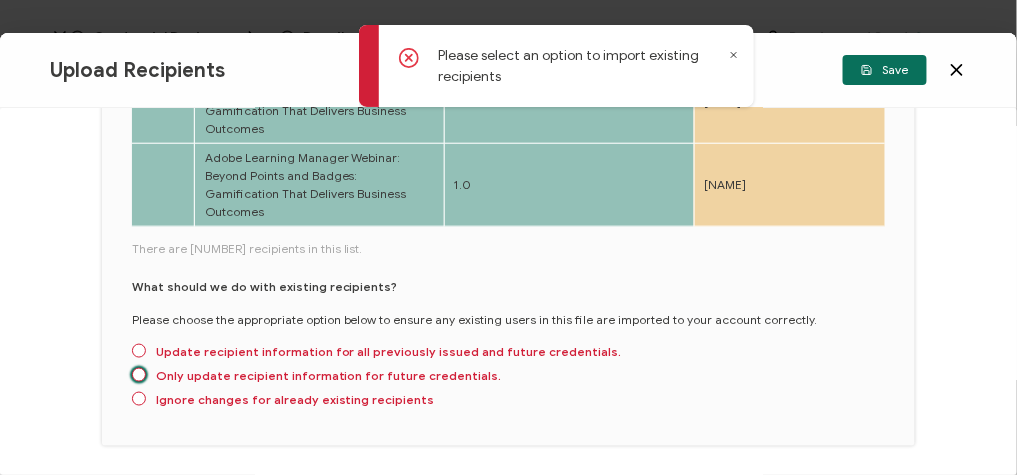 click at bounding box center (139, 375) 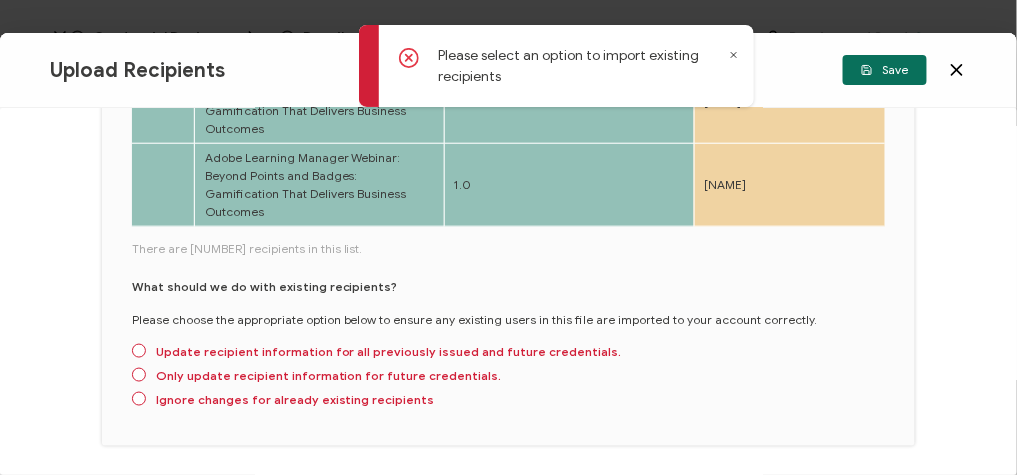 click on "Only update recipient information for future credentials." at bounding box center (139, 376) 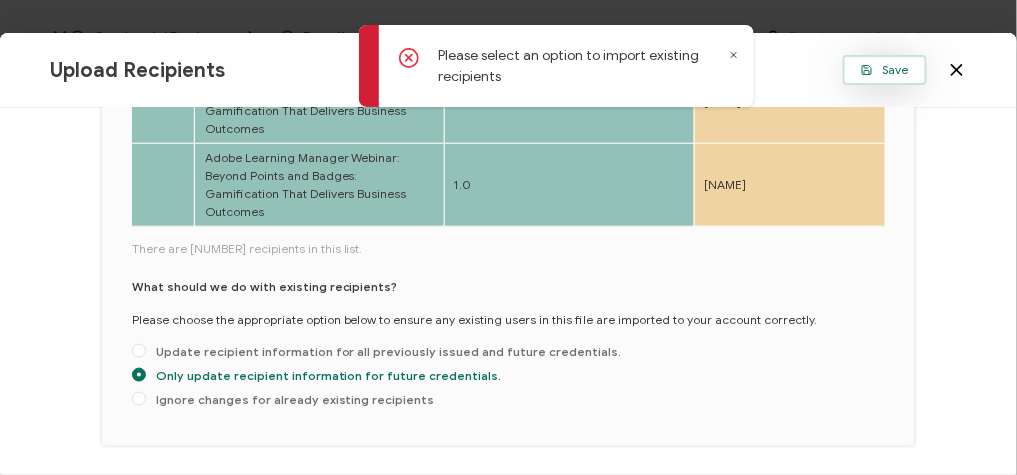 click on "Save" at bounding box center (885, 70) 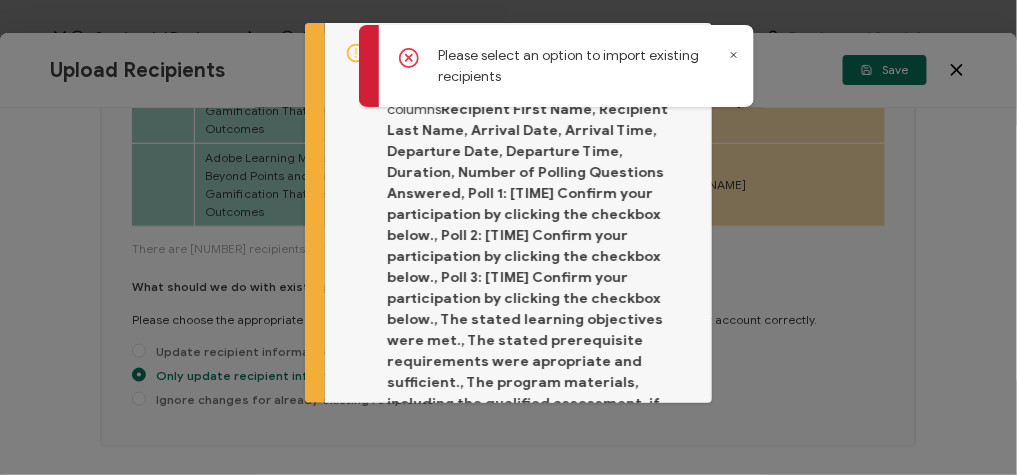 scroll, scrollTop: 205, scrollLeft: 0, axis: vertical 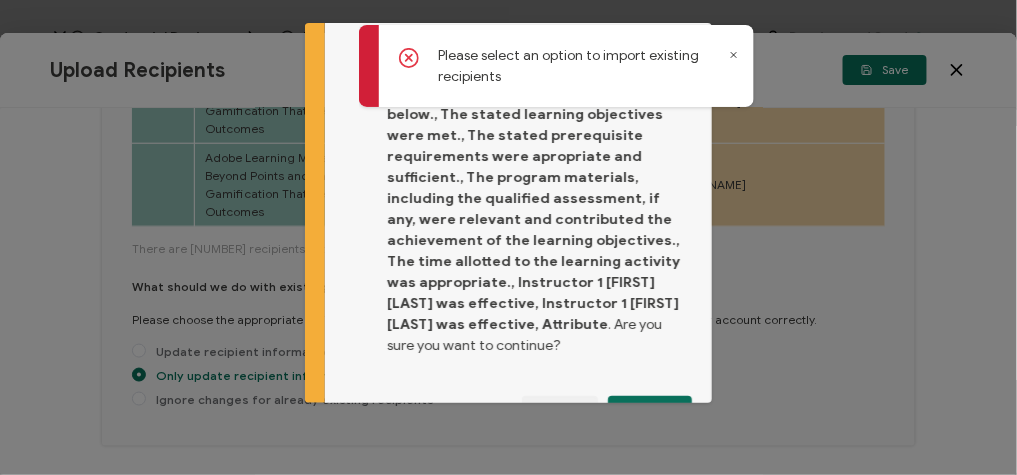 click on "Some columns are missing attributes.   Attributes are not selected for columns  Recipient First Name, Recipient Last Name, Arrival Date, Arrival Time, Departure Date, Departure Time, Duration, Number of Polling Questions Answered, Poll 1: [TIME] Confirm your participation by clicking the checkbox below., Poll 2: [TIME]  Confirm your participation by clicking the checkbox below., Poll 3: [TIME] Confirm your participation by clicking the checkbox below., The stated learning objectives were met., The stated prerequisite requirements were apropriate and sufficient., The program materials, including the qualified assessment, if any, were relevant and contributed the achievement of the learning objectives., The time allotted to the learning activity was appropriate., Instructor 1 [FIRST] [LAST] was effective, Instructor 1 [FIRST] [LAST] was effective, Attribute . Are you sure you want to continue?
Cancel
Proceed" at bounding box center (518, 132) 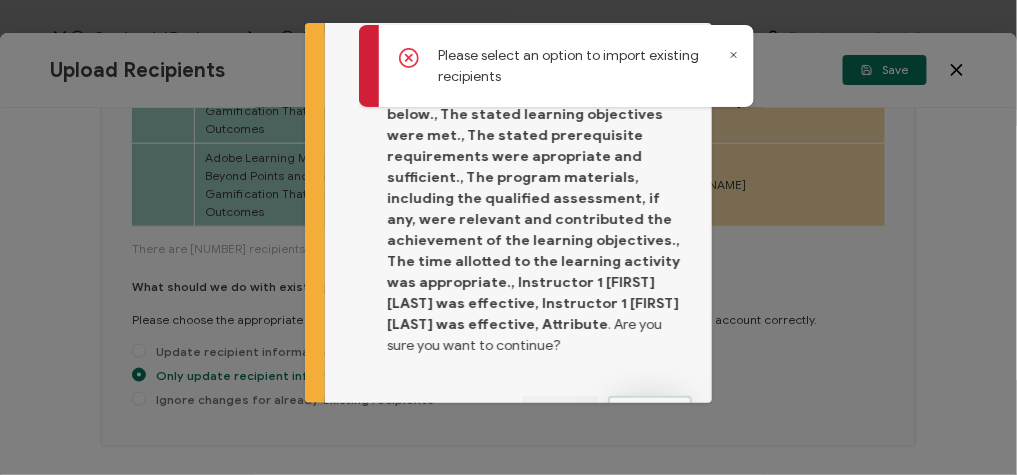 click on "Proceed" at bounding box center (650, 411) 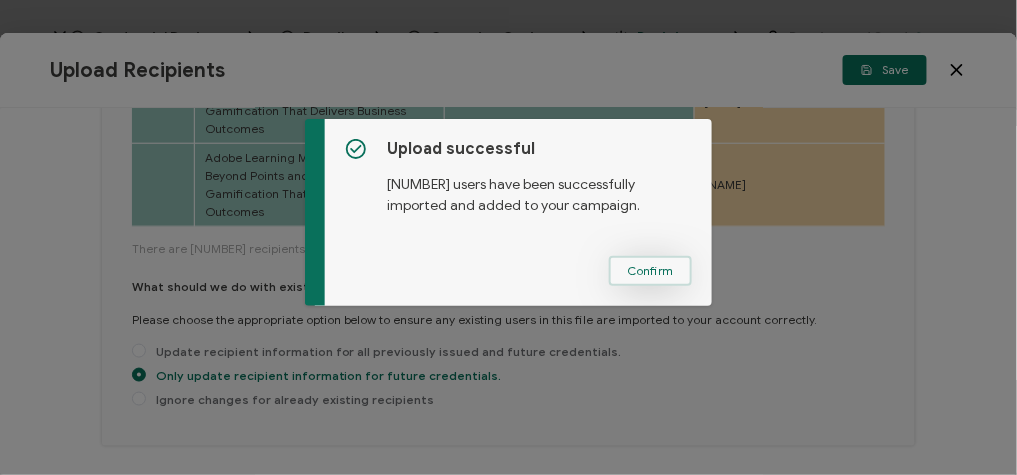 click on "Confirm" at bounding box center [650, 271] 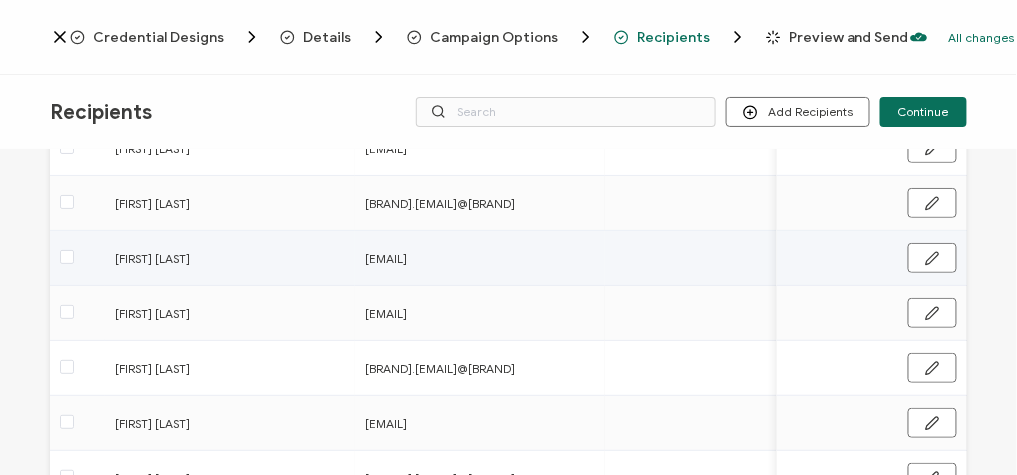 scroll, scrollTop: 454, scrollLeft: 0, axis: vertical 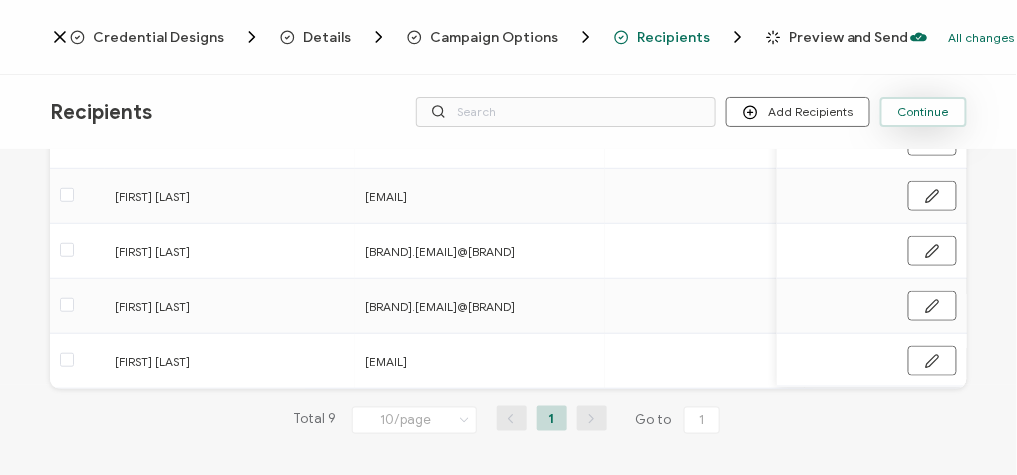 click on "Continue" at bounding box center [923, 112] 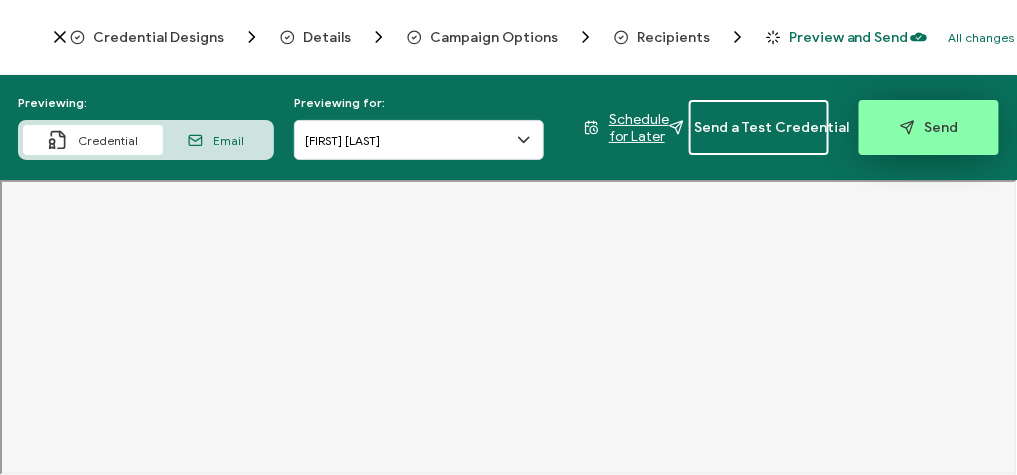 click on "Send" at bounding box center (929, 127) 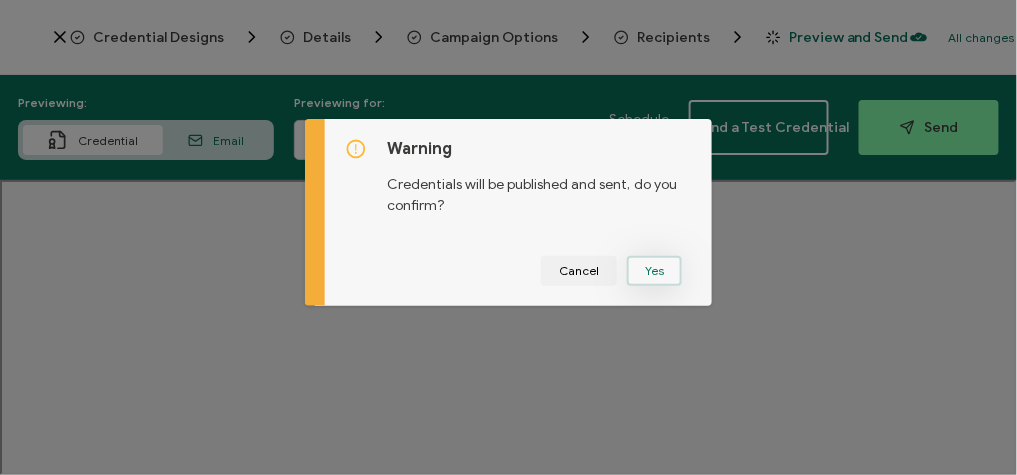 click on "Yes" at bounding box center [654, 271] 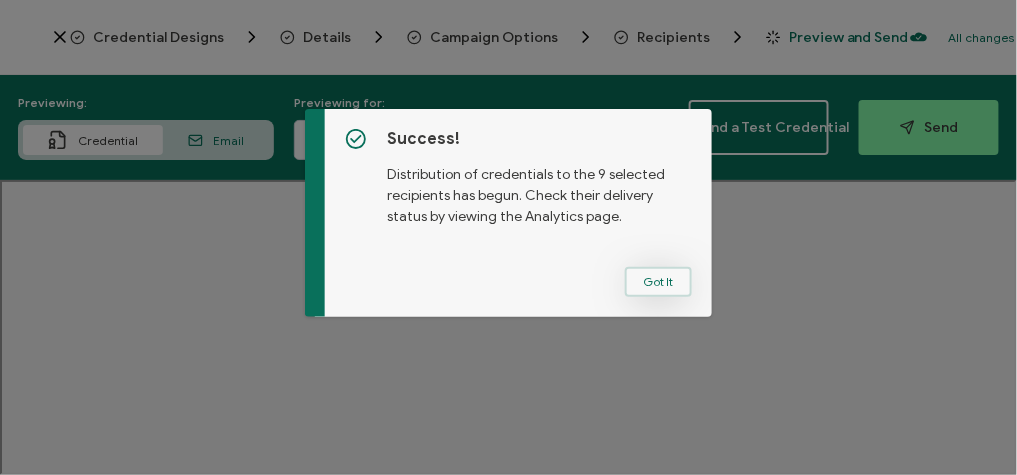click on "Got It" at bounding box center (658, 282) 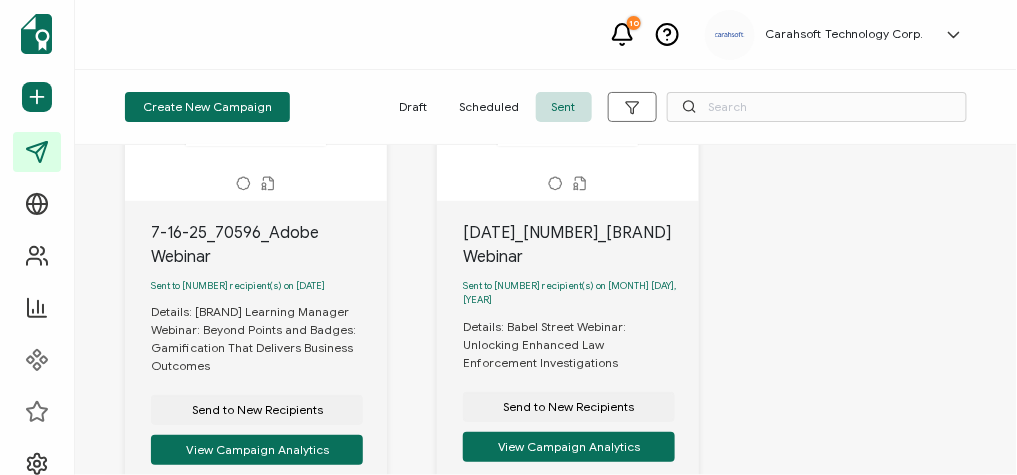 scroll, scrollTop: 274, scrollLeft: 0, axis: vertical 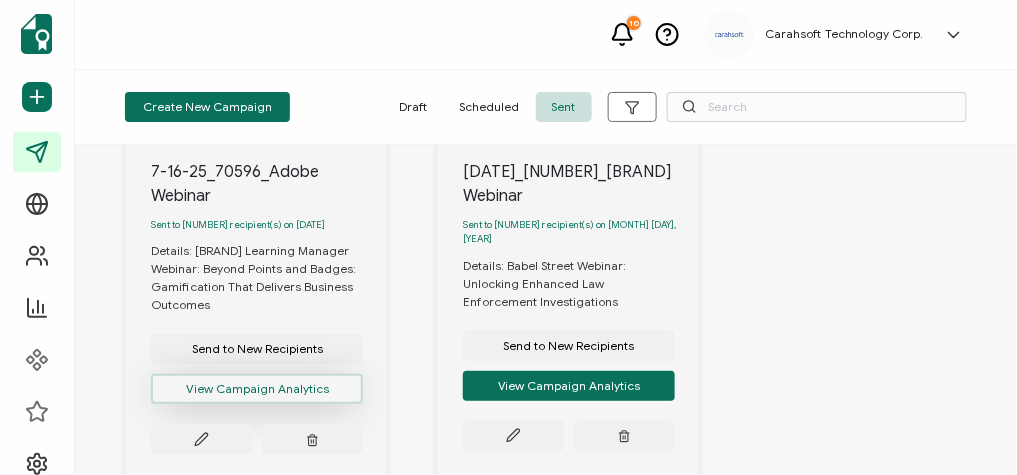 click on "View Campaign Analytics" at bounding box center [257, 389] 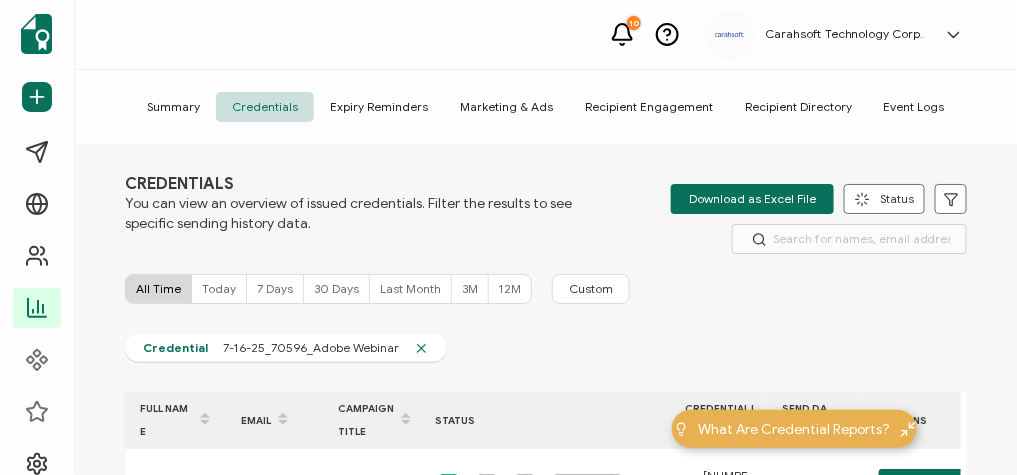 scroll, scrollTop: 0, scrollLeft: 0, axis: both 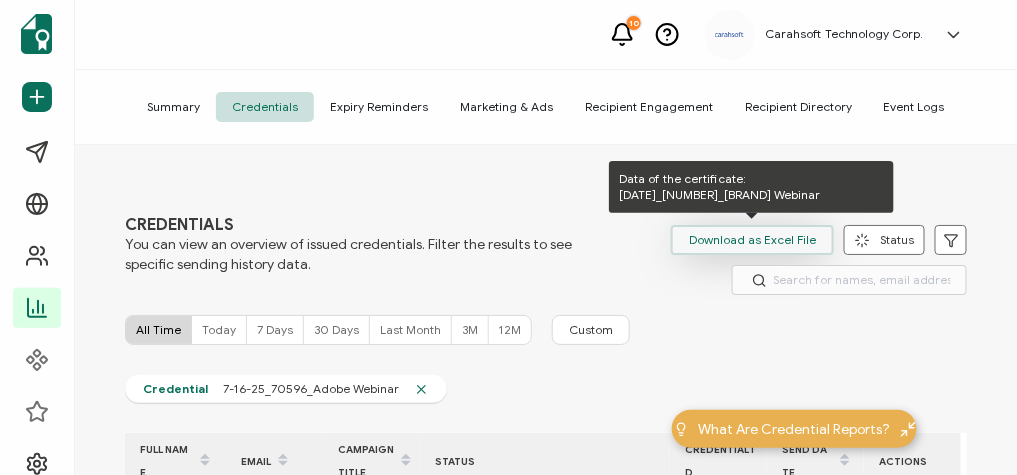 click on "Download as Excel File" at bounding box center [752, 240] 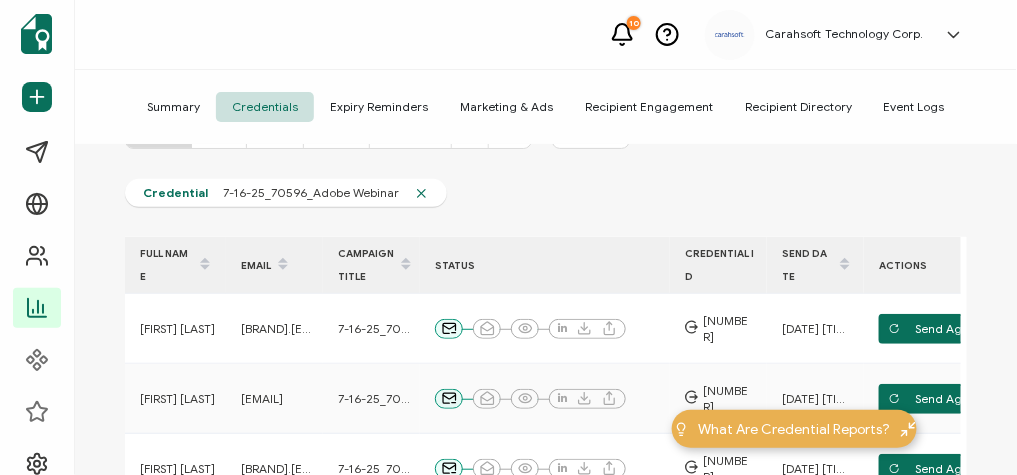 scroll, scrollTop: 198, scrollLeft: 0, axis: vertical 